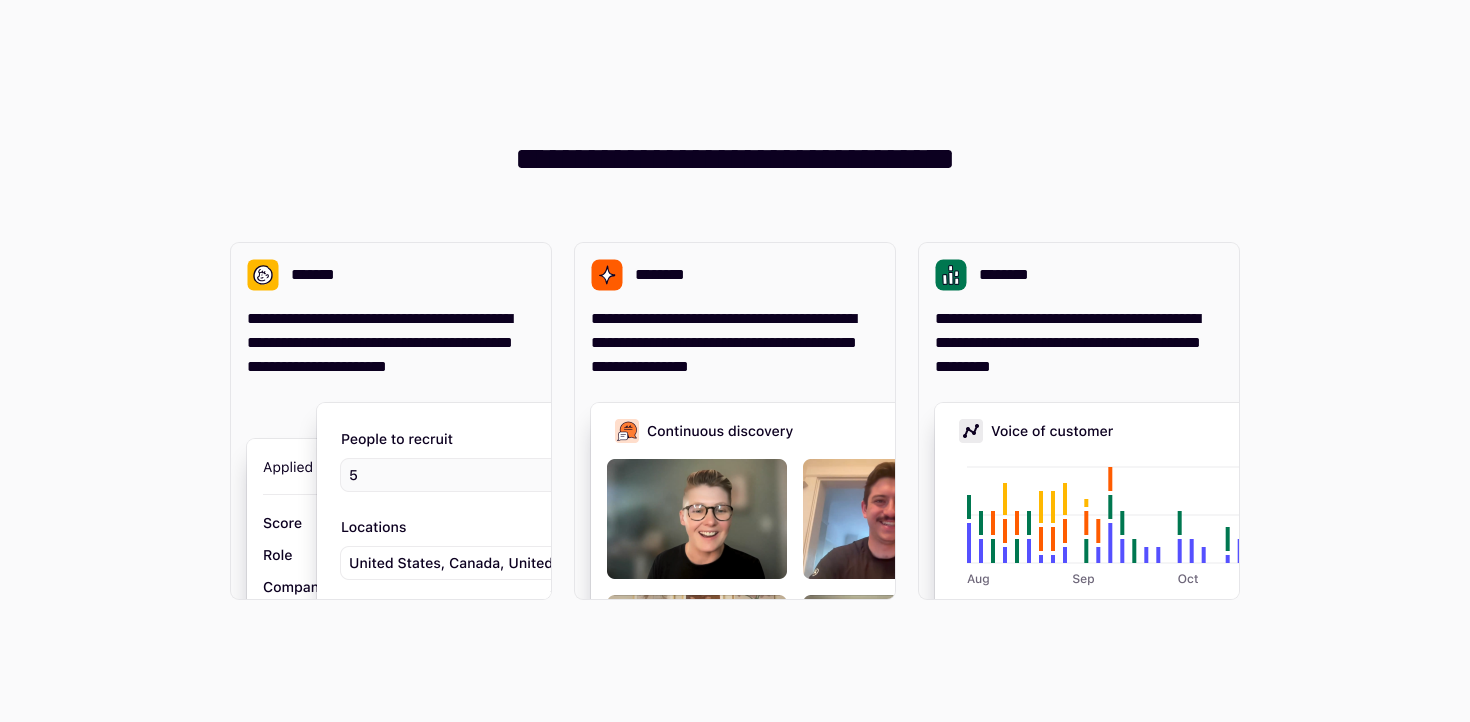scroll, scrollTop: 0, scrollLeft: 0, axis: both 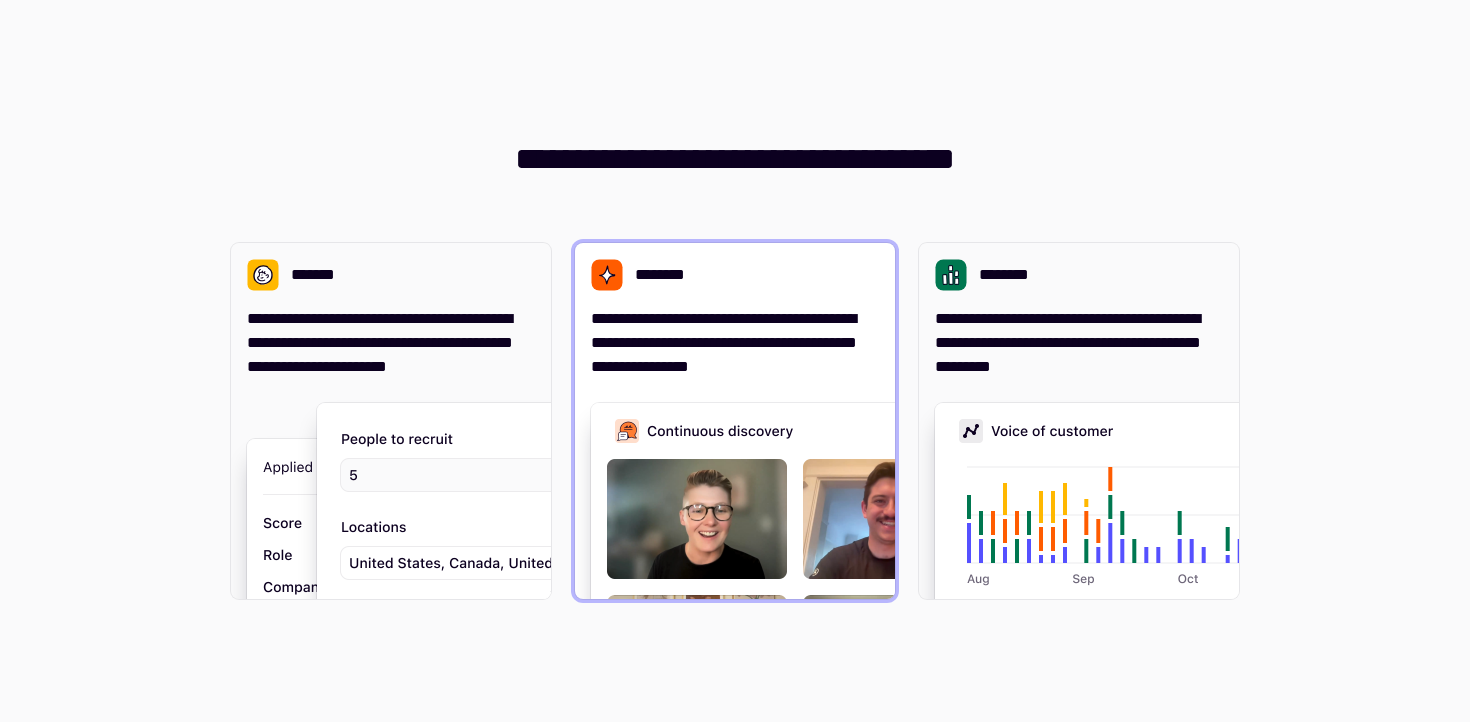 click on "**********" at bounding box center [735, 343] 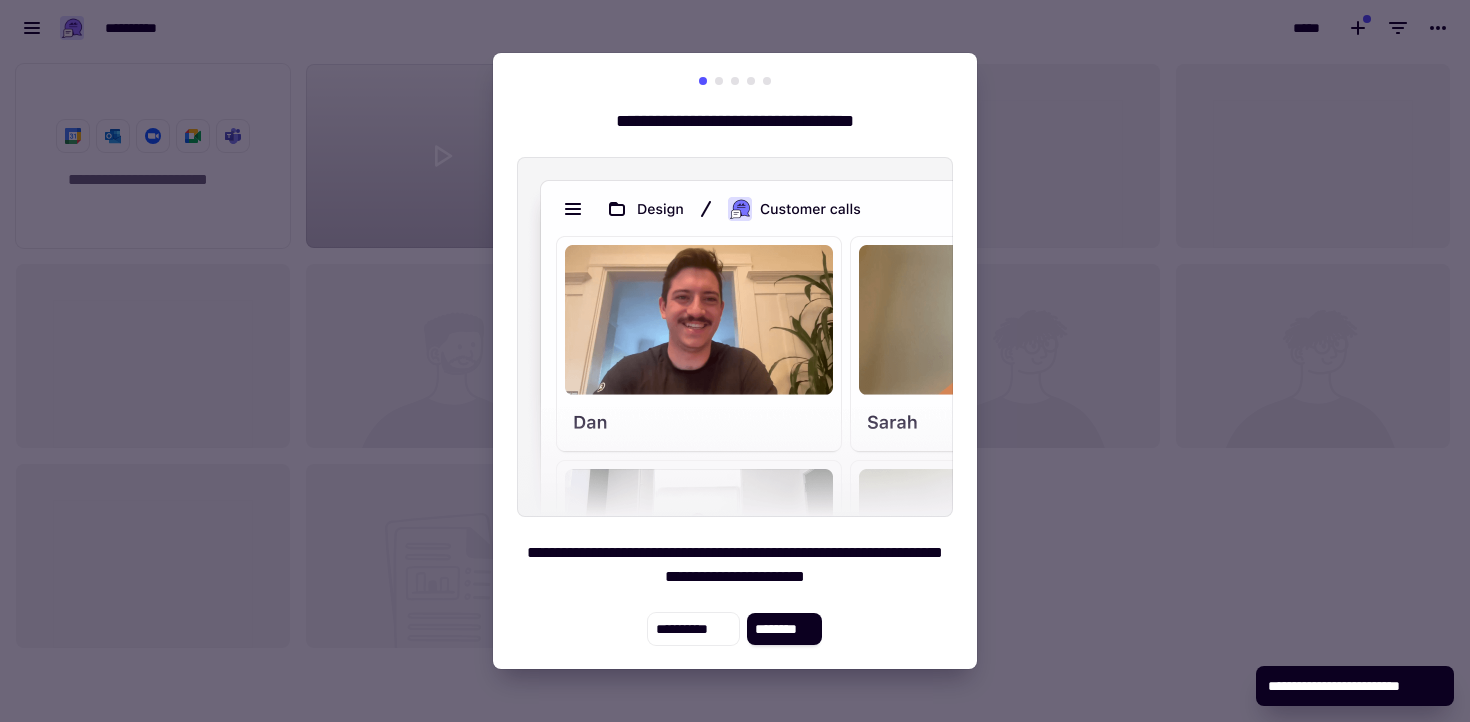 scroll, scrollTop: 1, scrollLeft: 1, axis: both 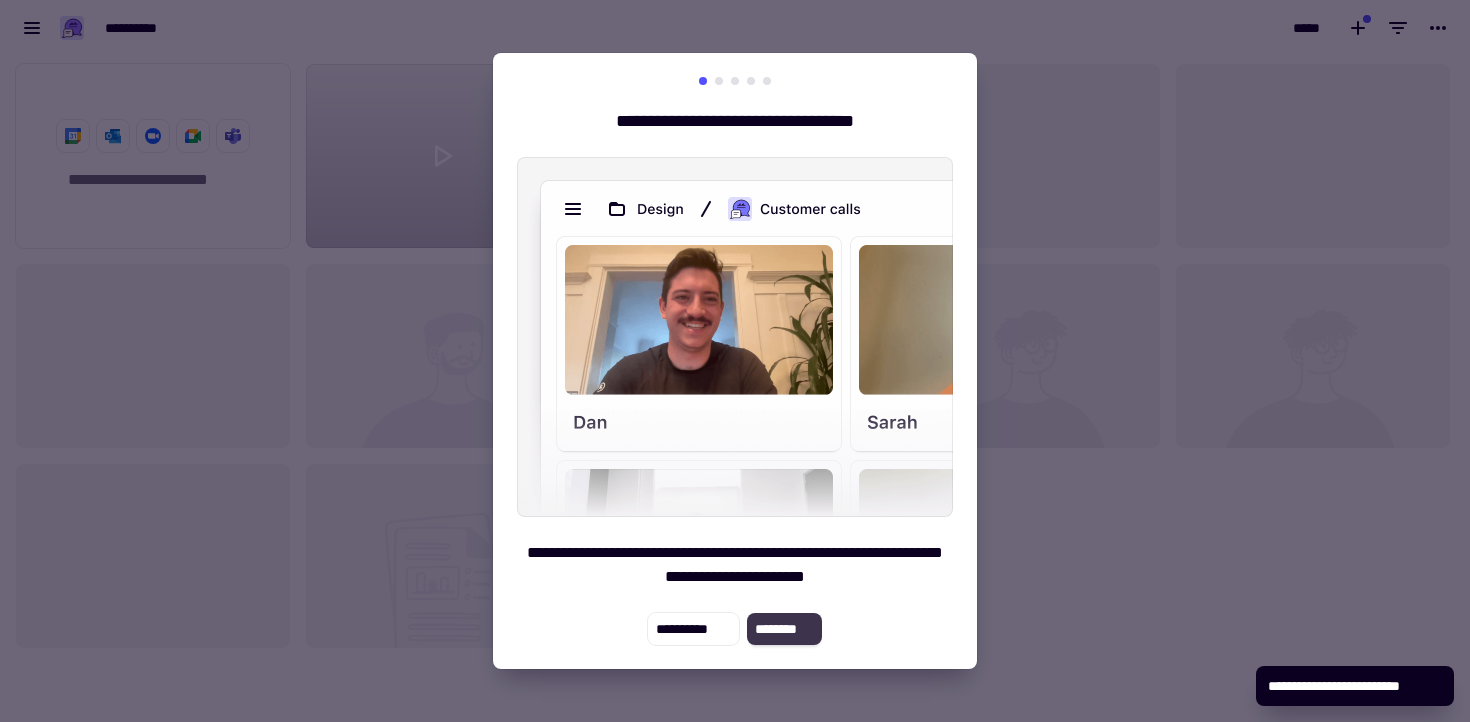 click on "********" 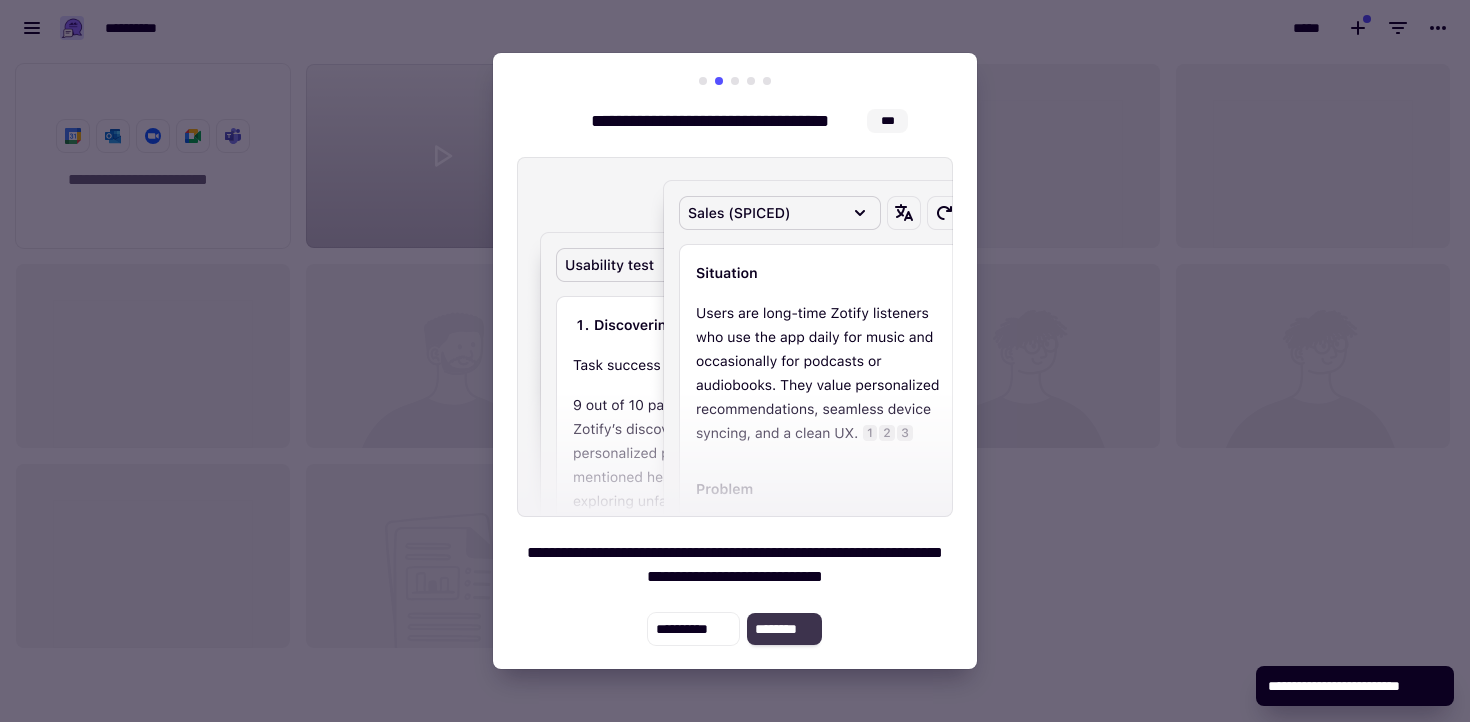 click on "********" 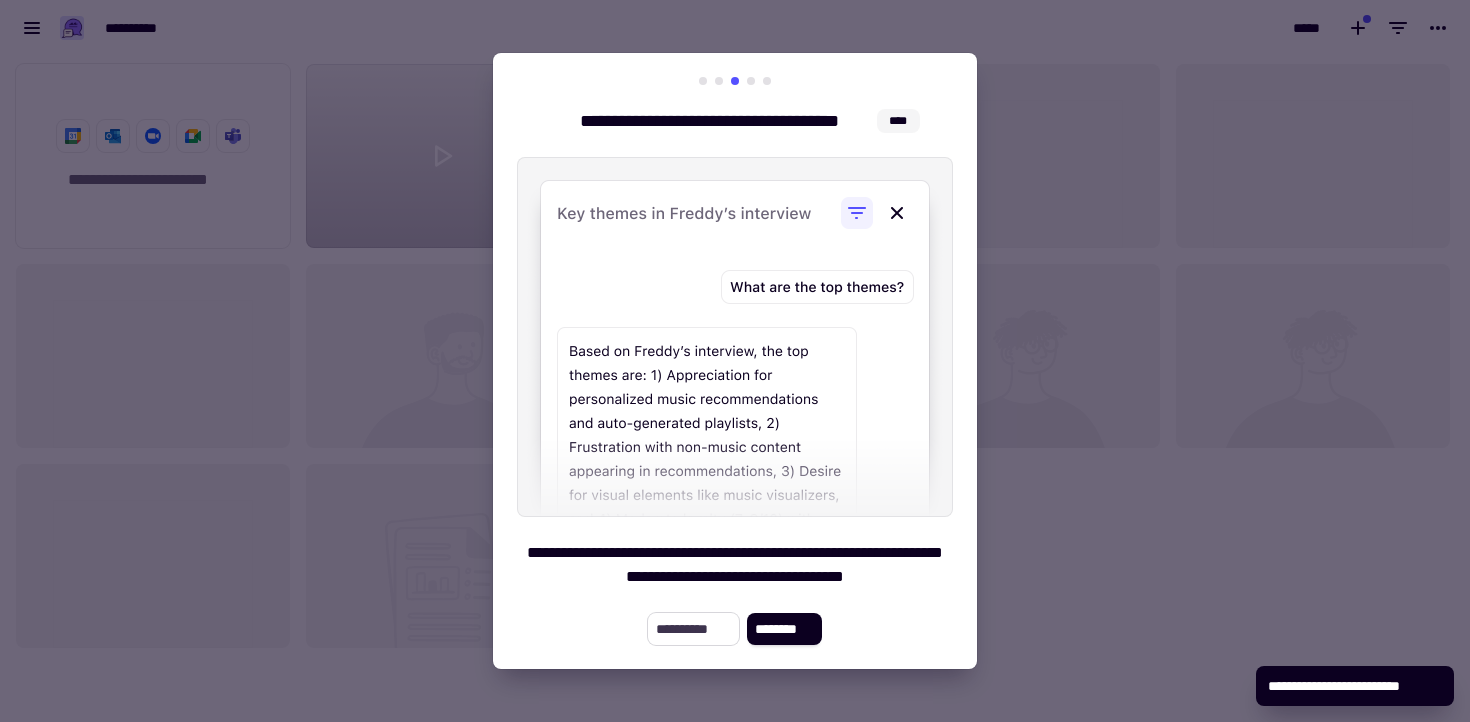 click on "**********" 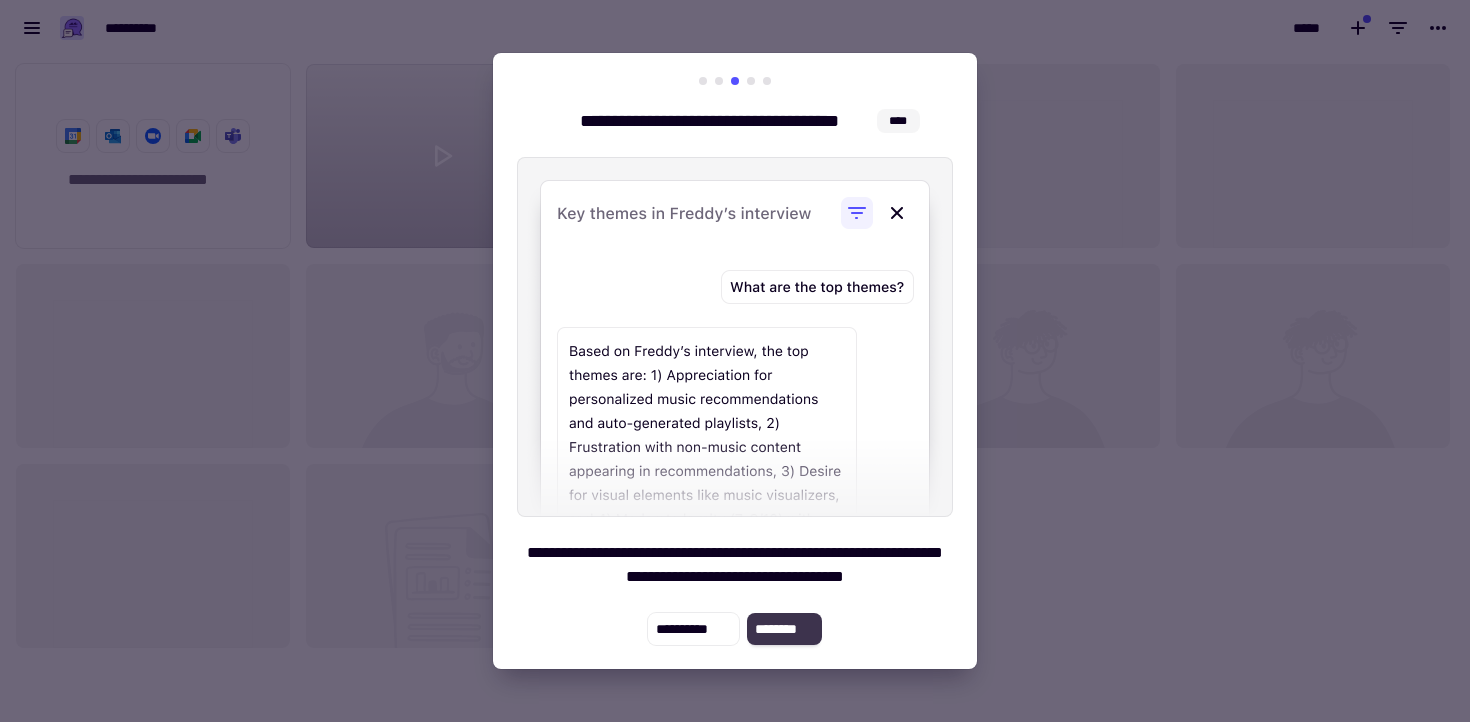 click on "********" 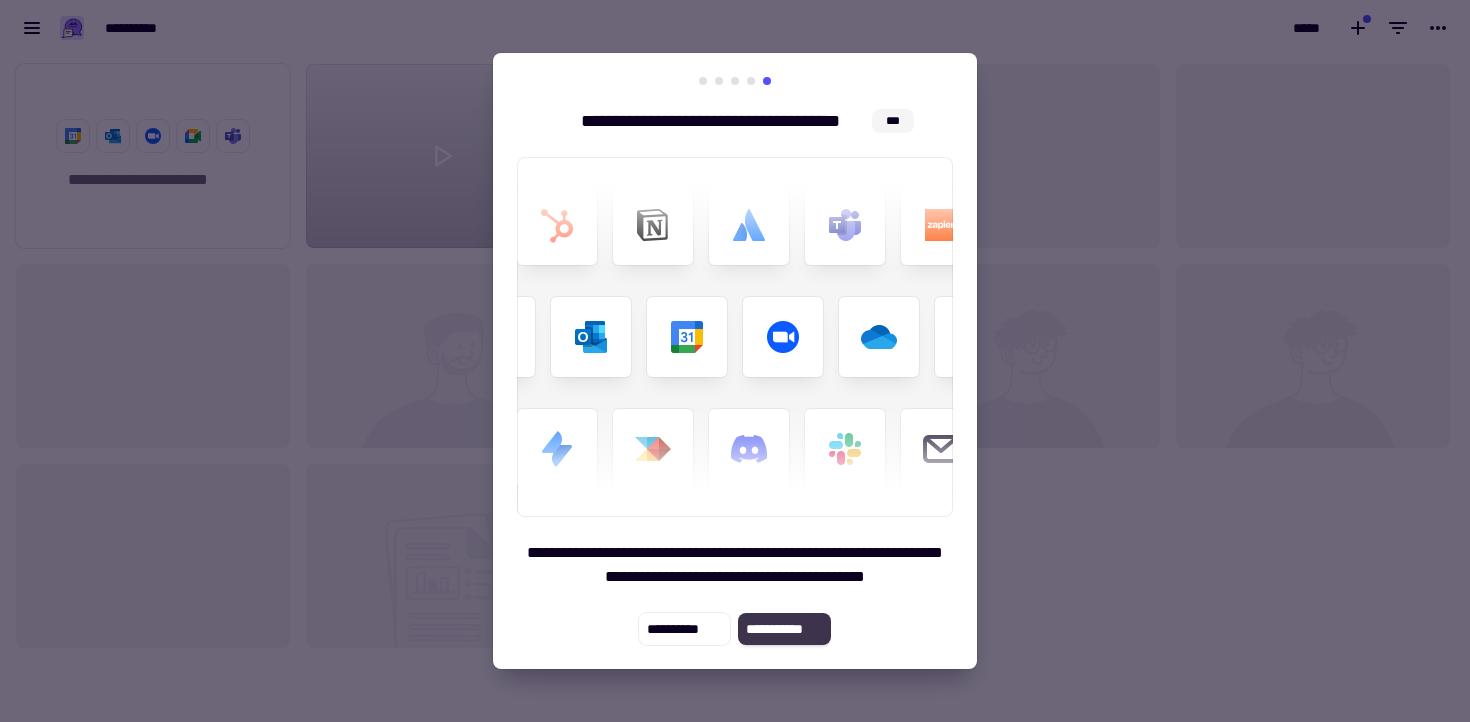 click on "**********" 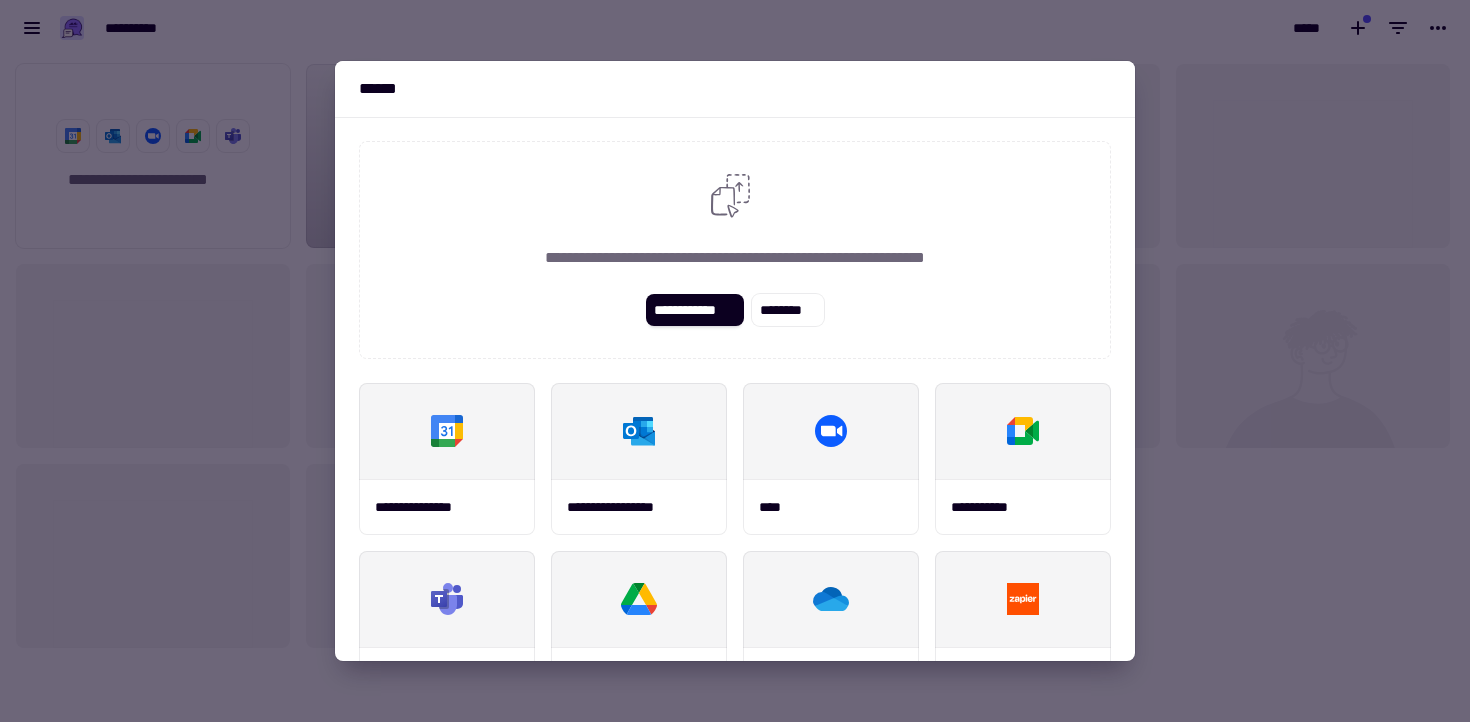 click on "******" at bounding box center (735, 89) 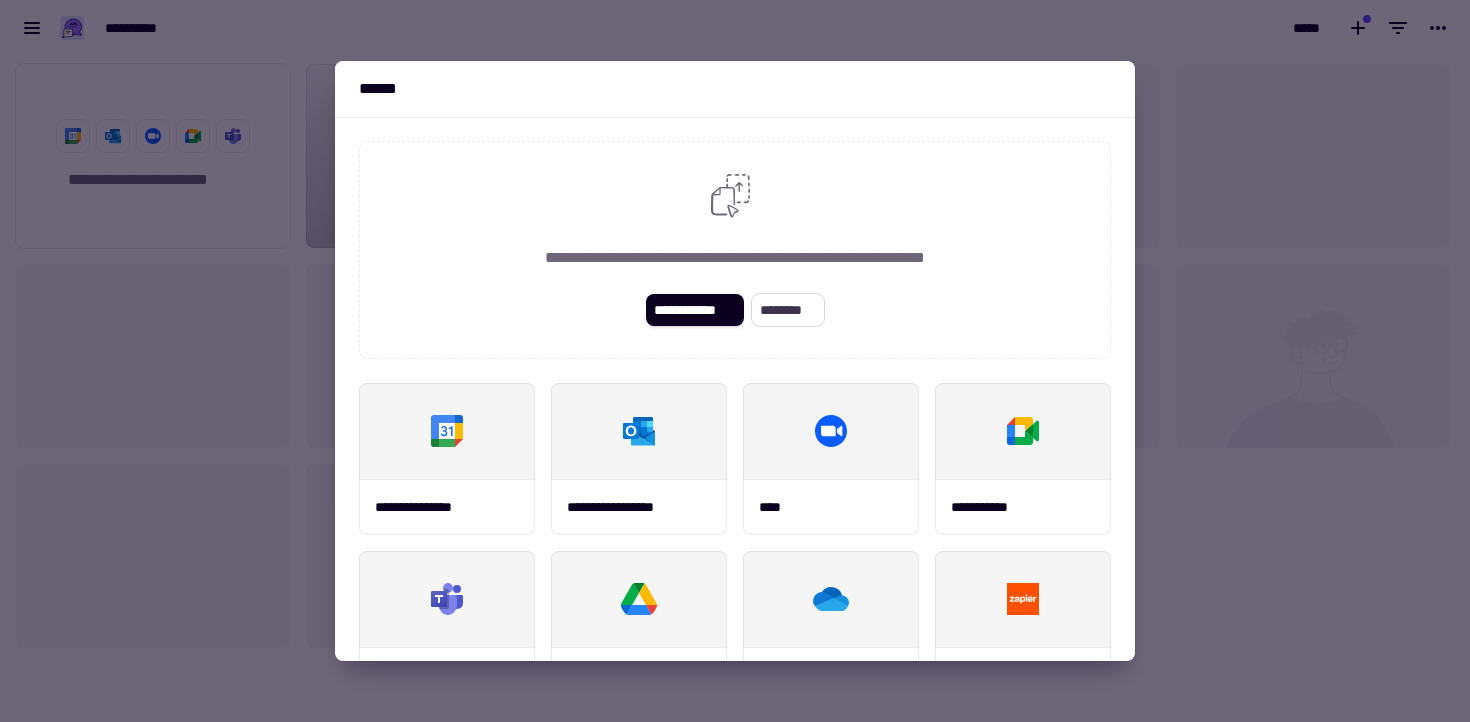 click on "********" 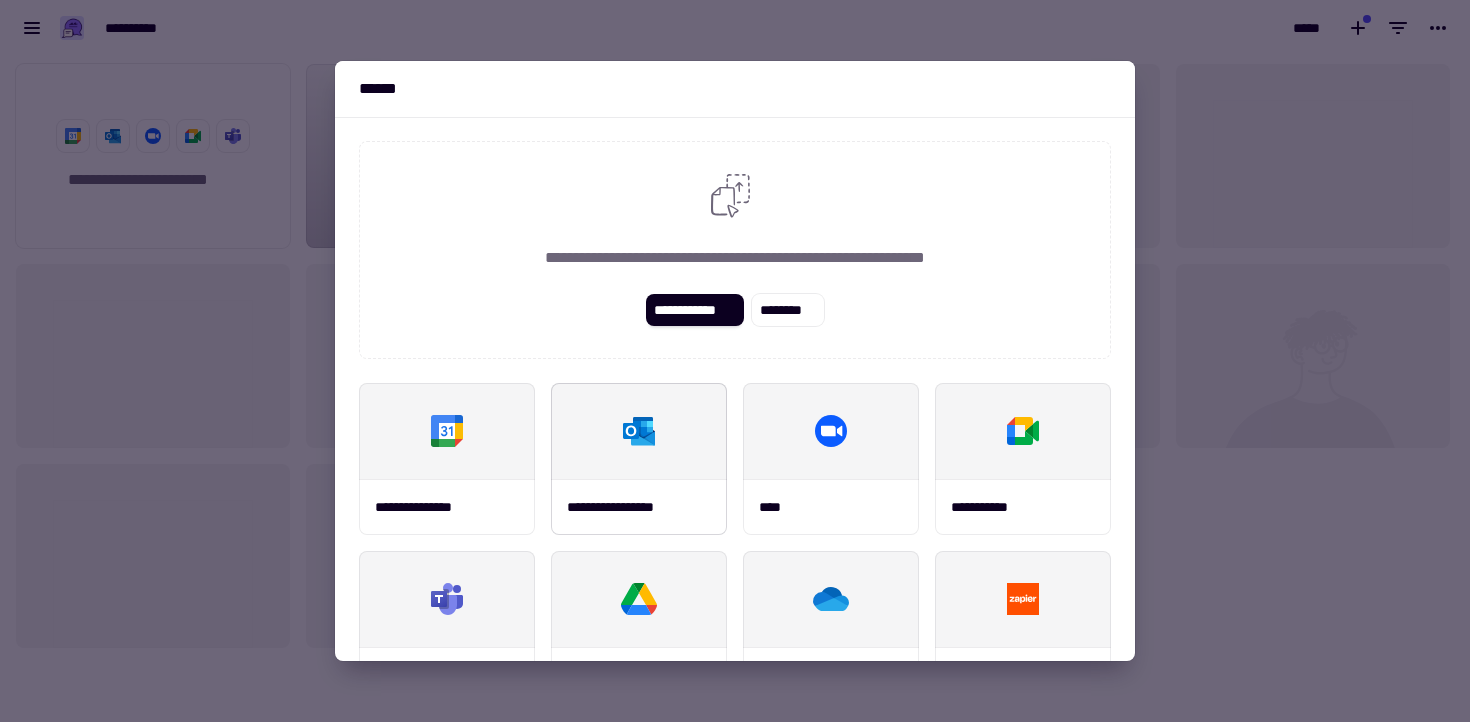click 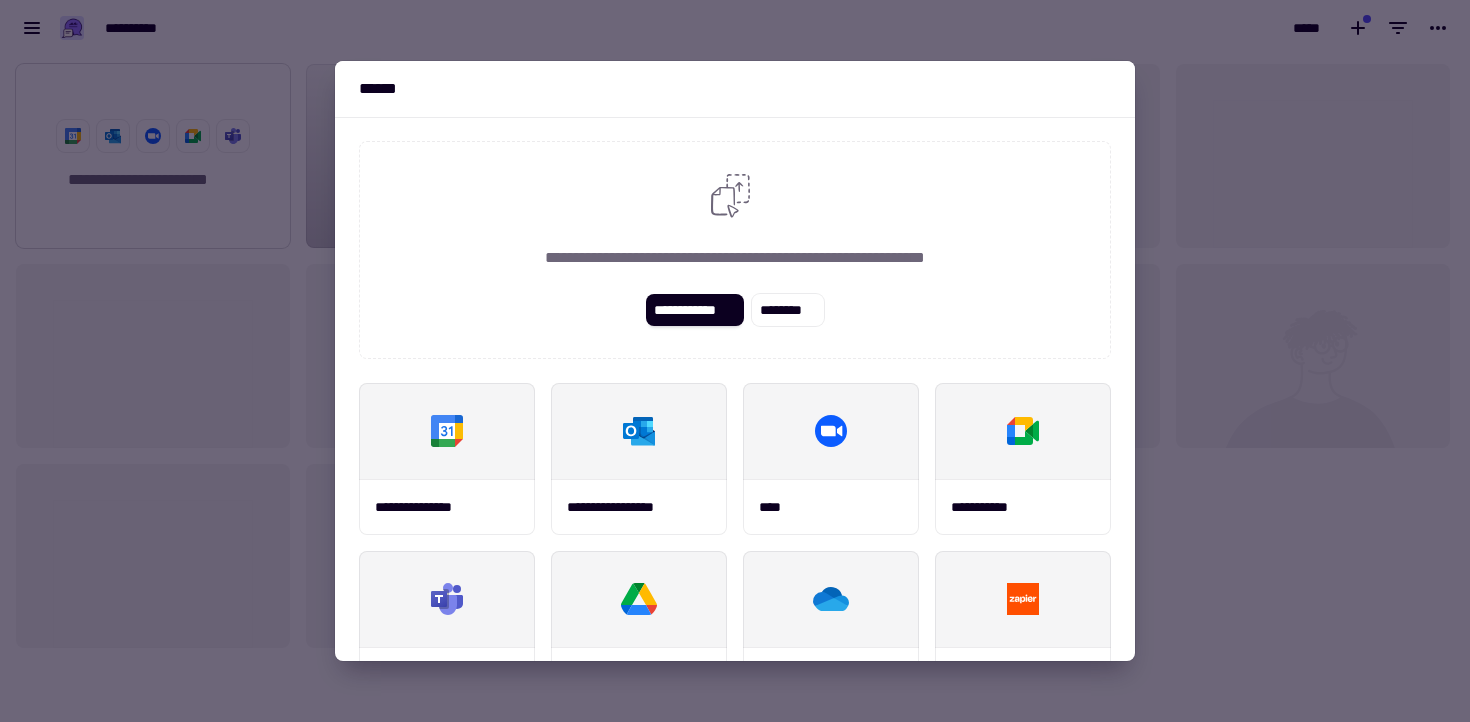 click at bounding box center [735, 361] 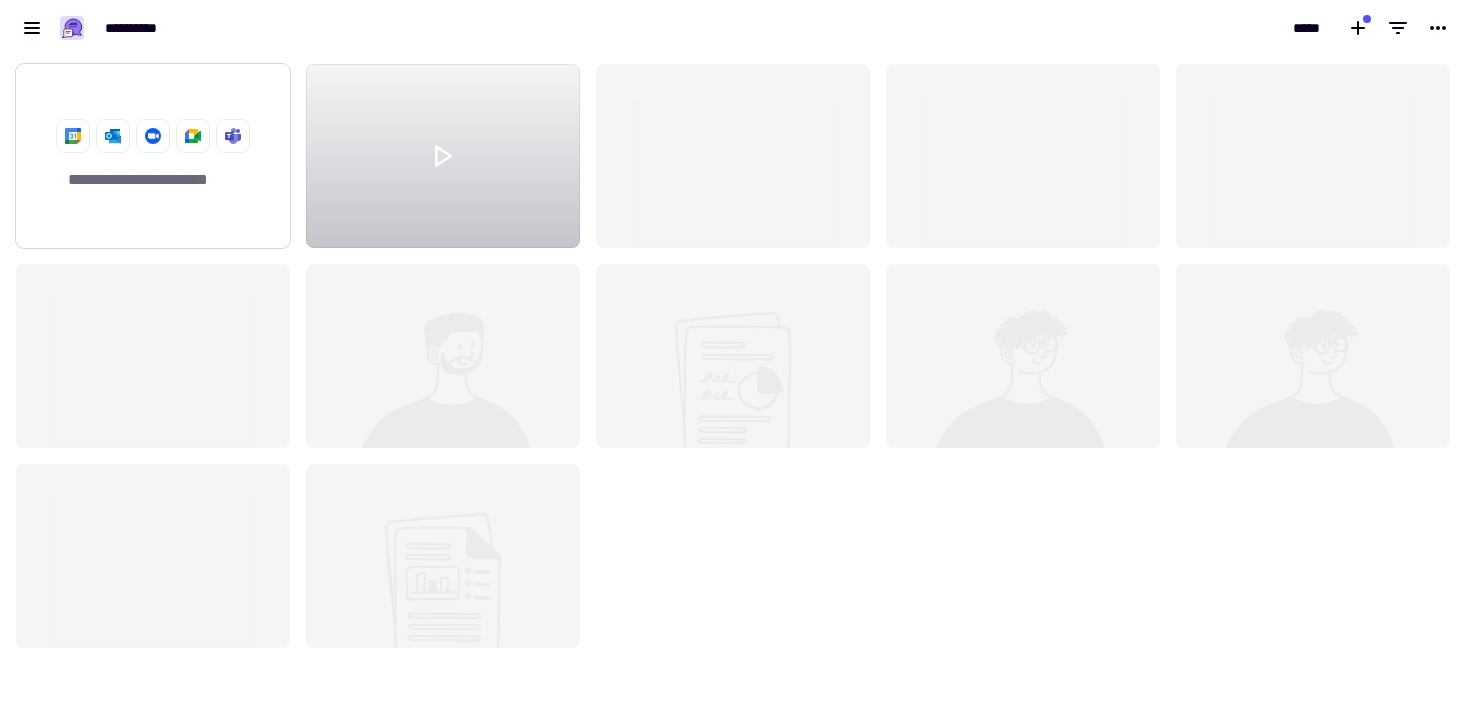 click on "**********" 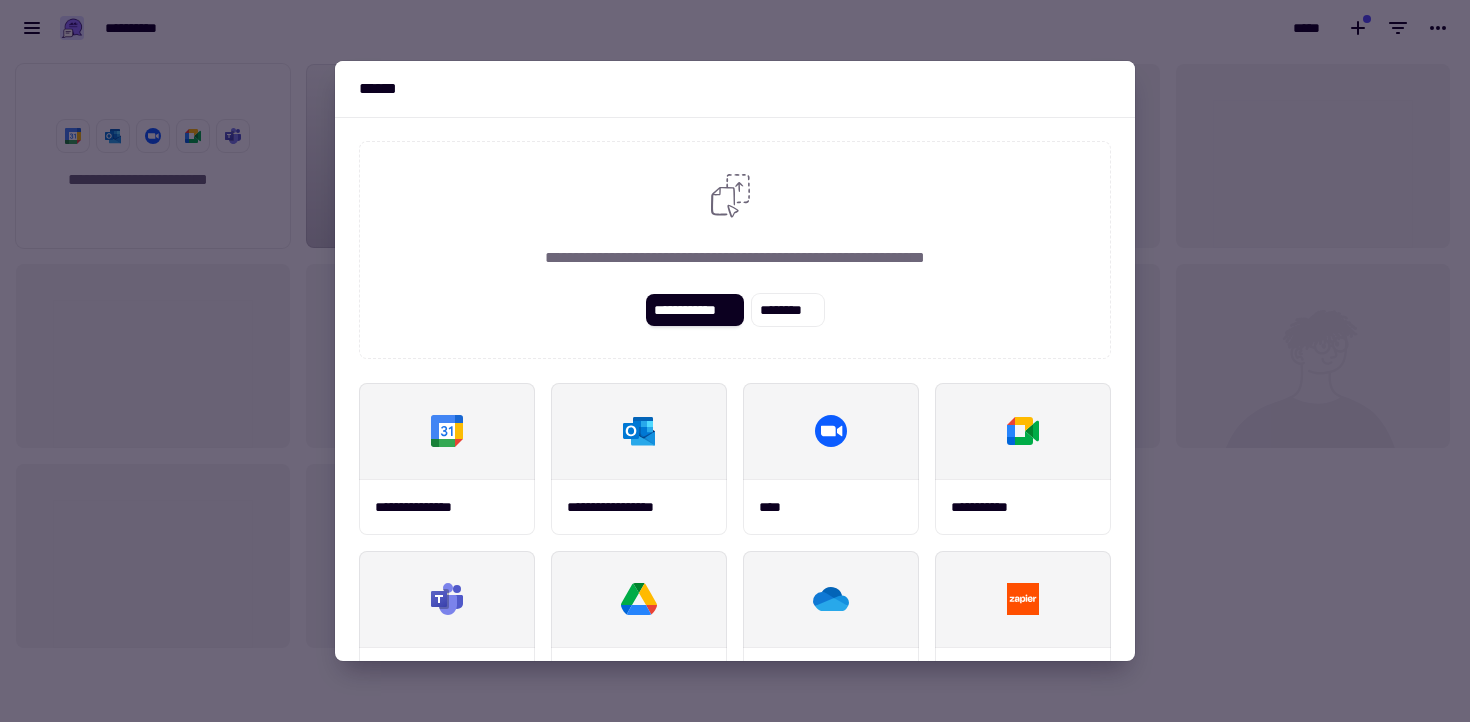 click at bounding box center (735, 361) 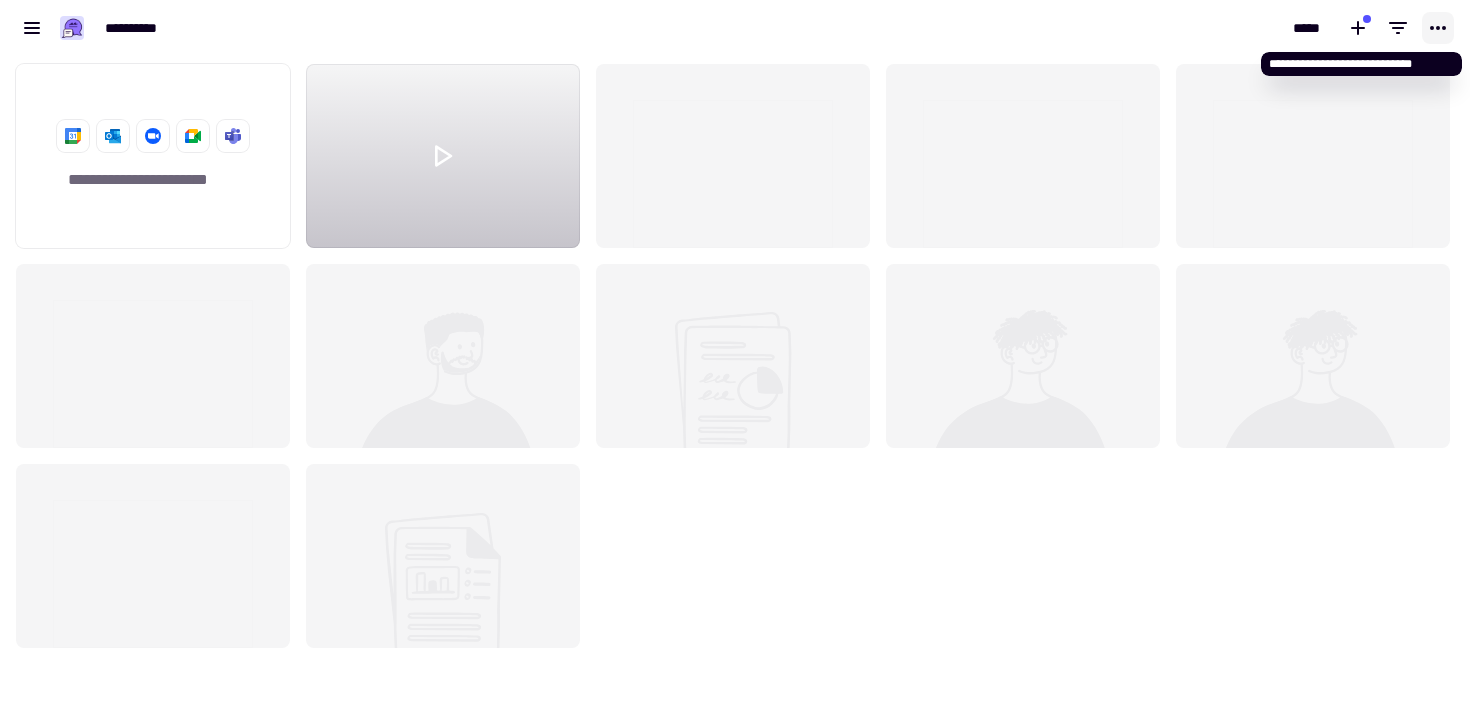click 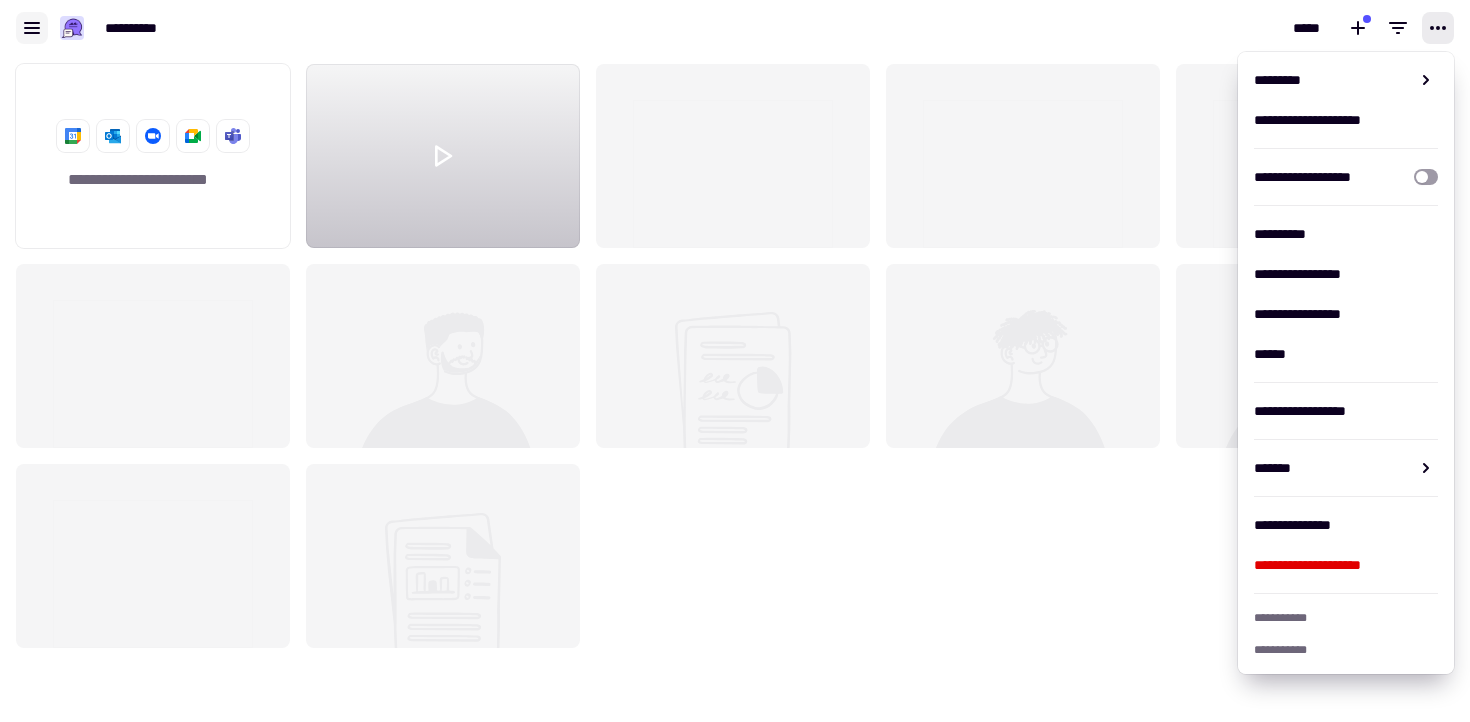 click 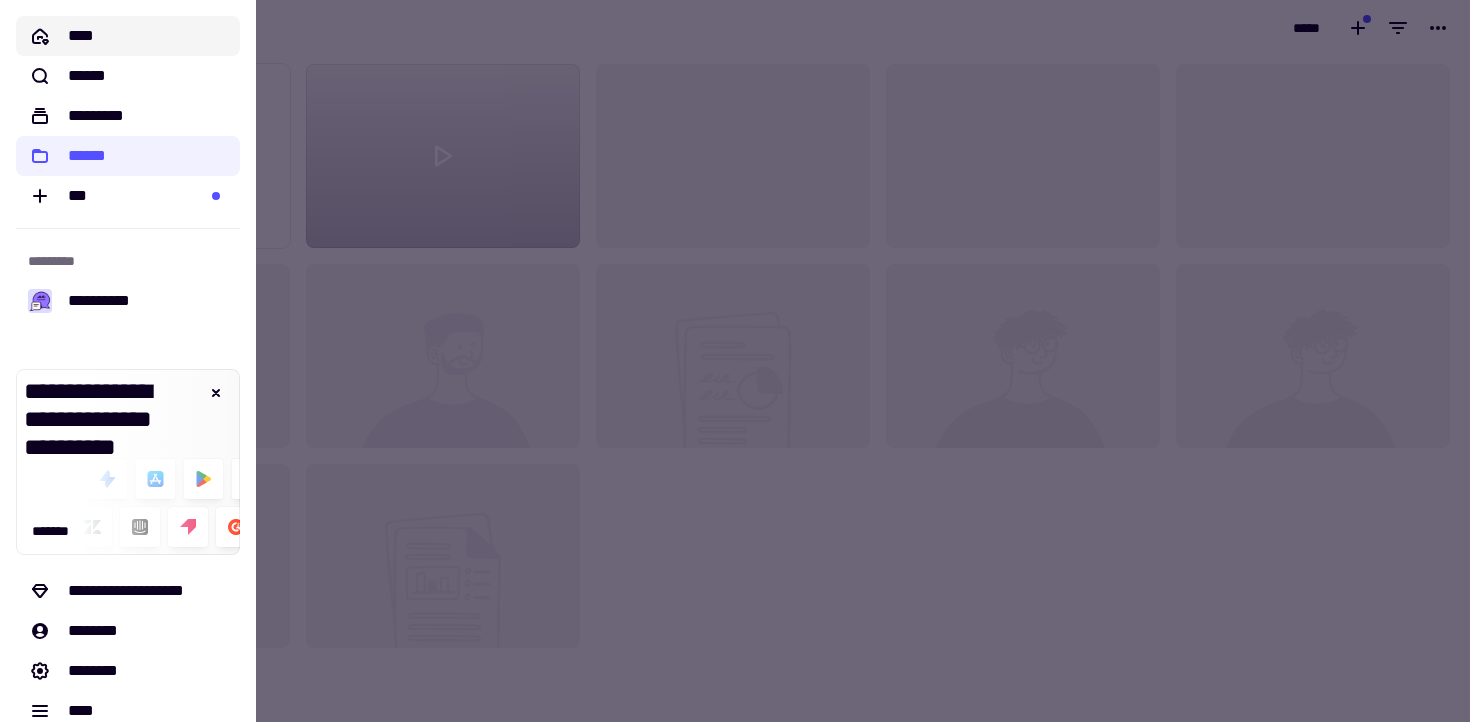 click 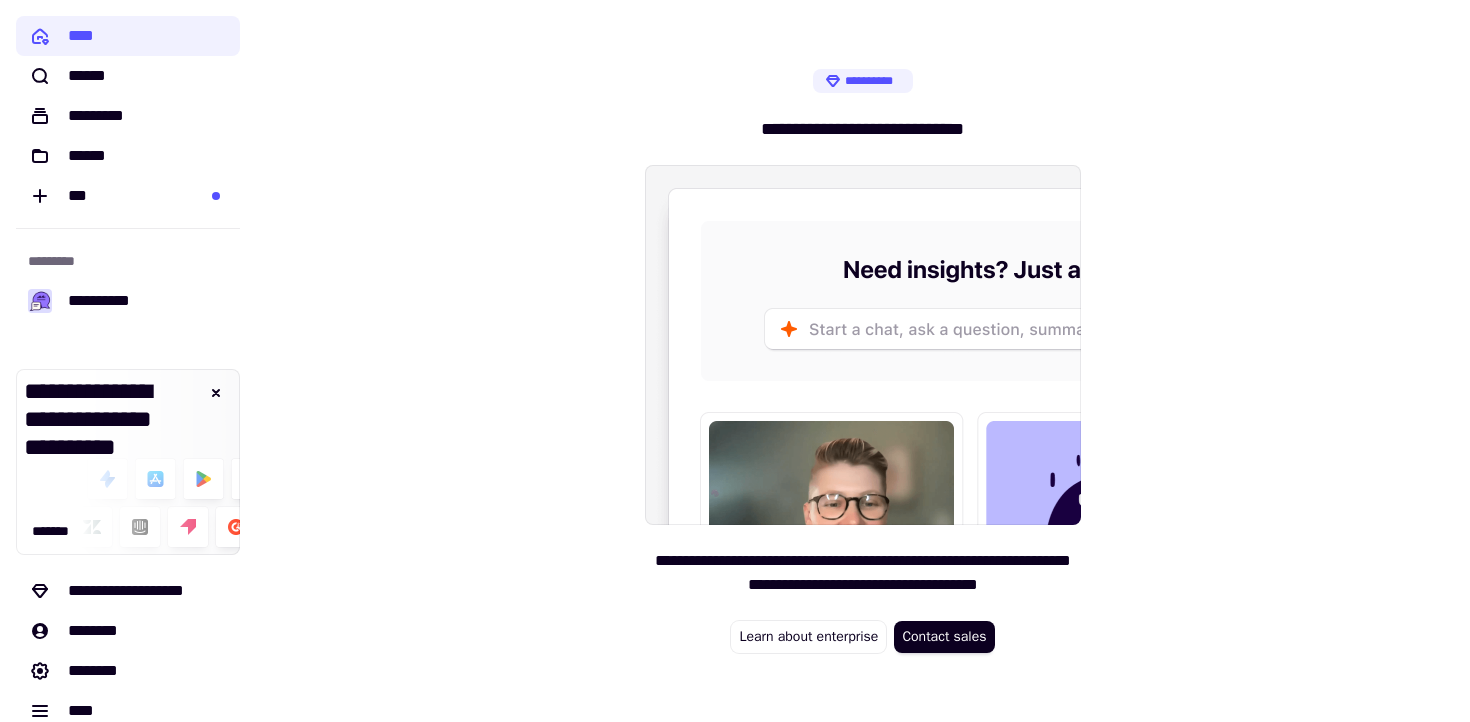 scroll, scrollTop: 25, scrollLeft: 0, axis: vertical 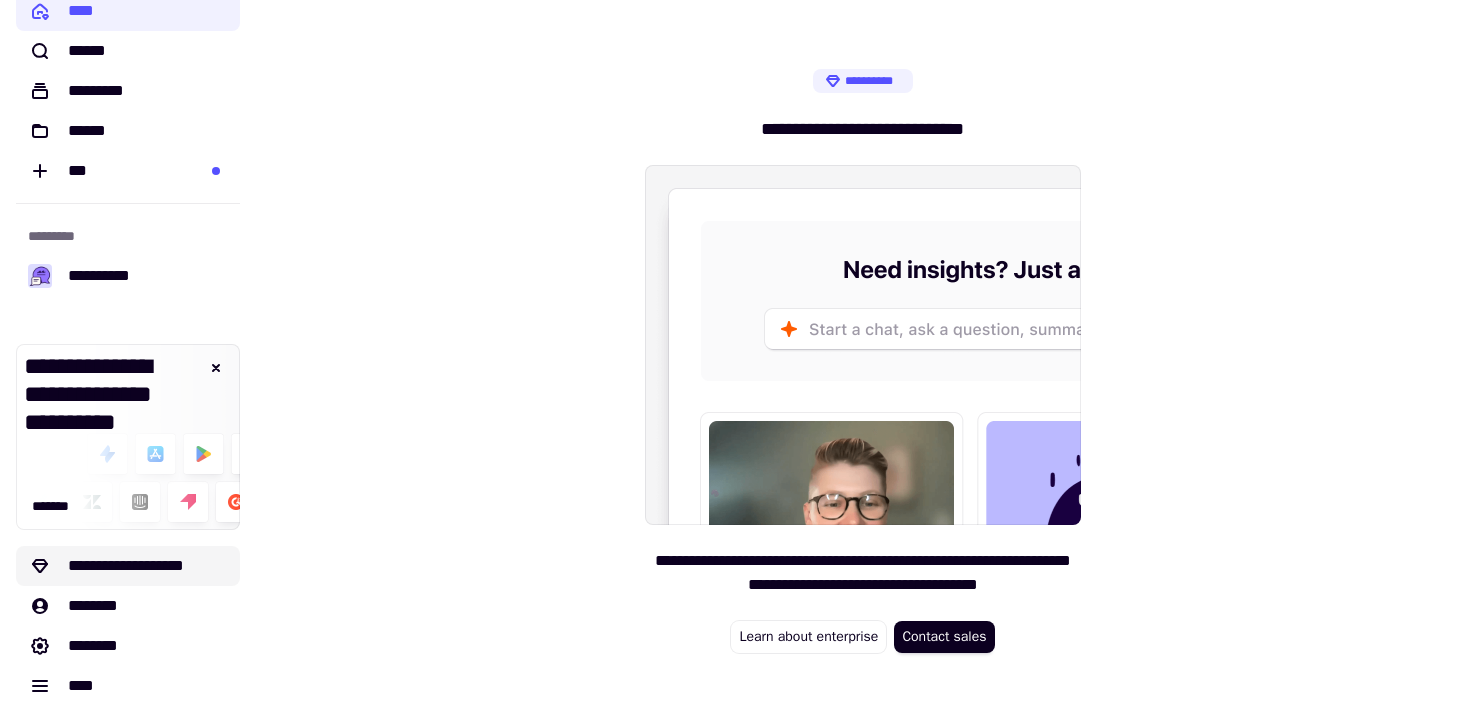 click on "**********" 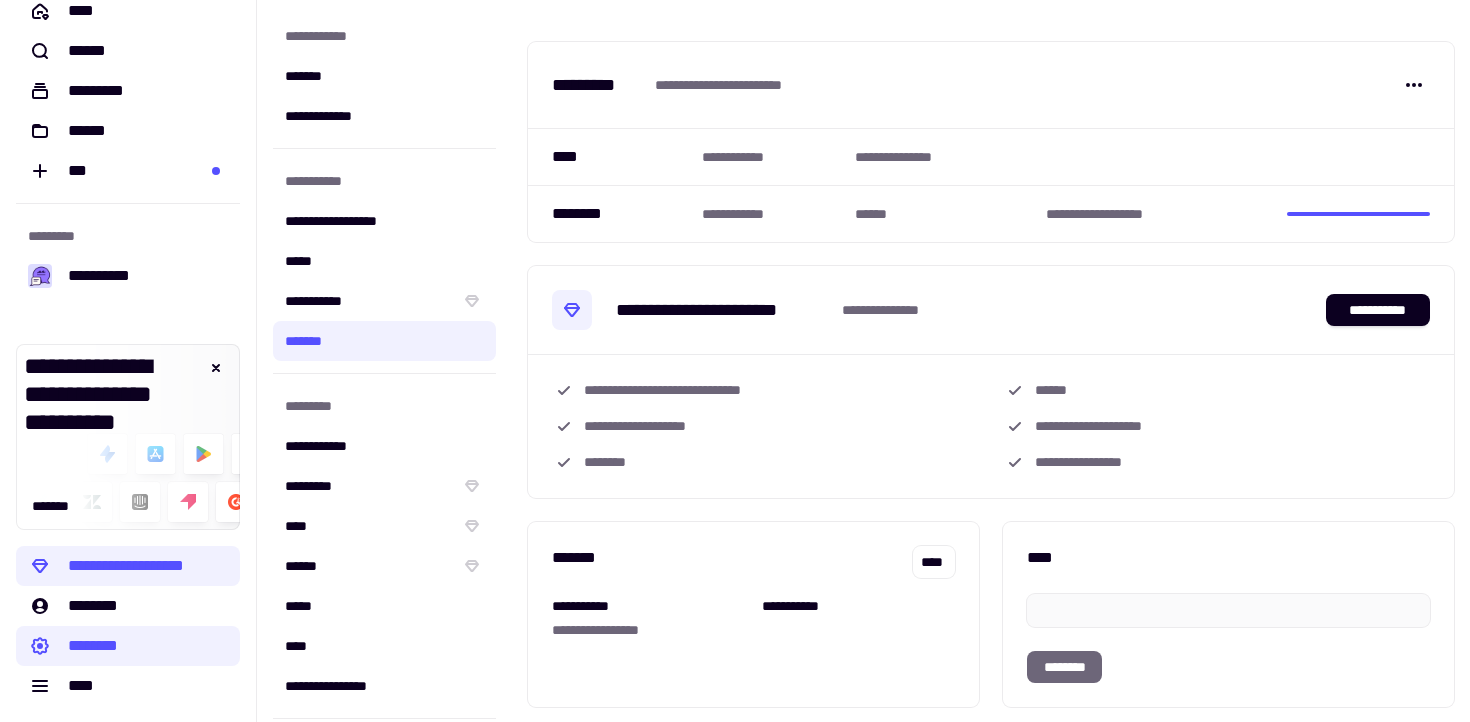scroll, scrollTop: 23, scrollLeft: 0, axis: vertical 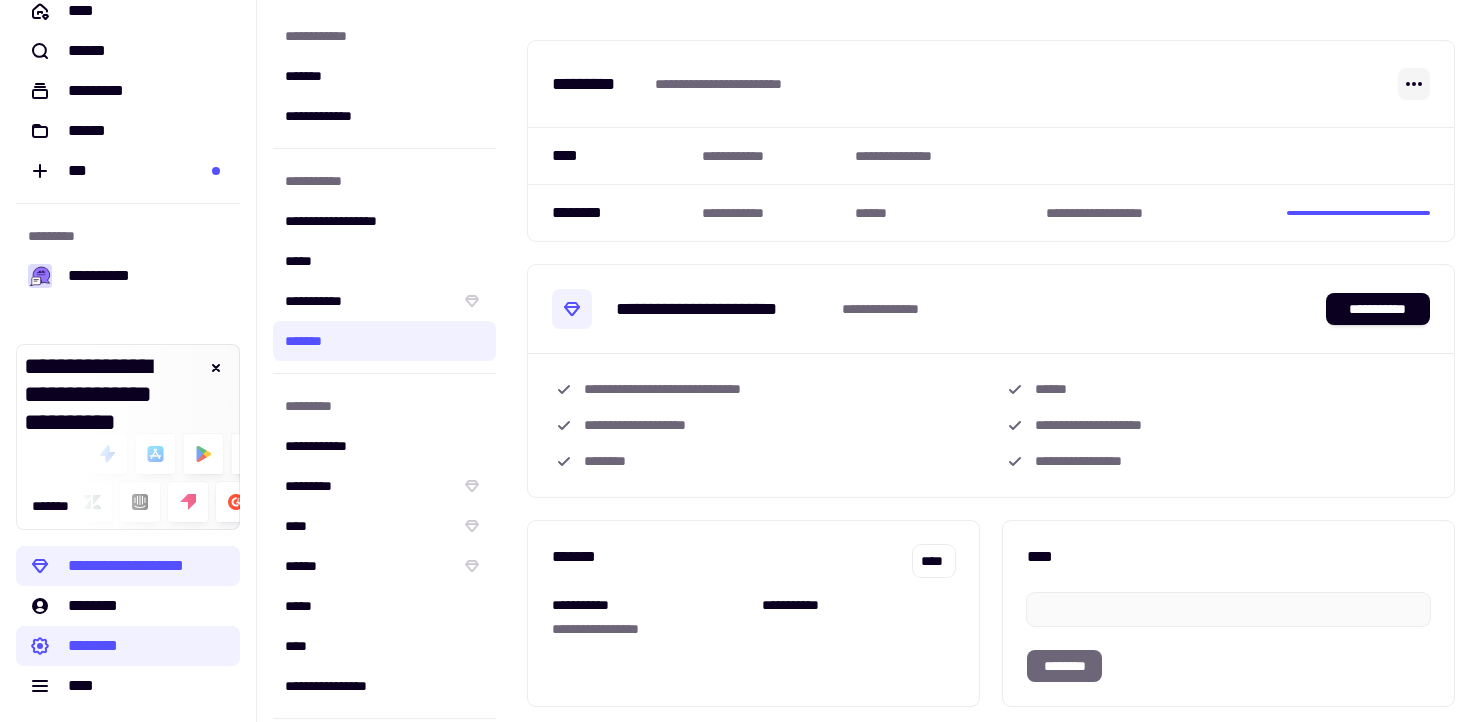 click 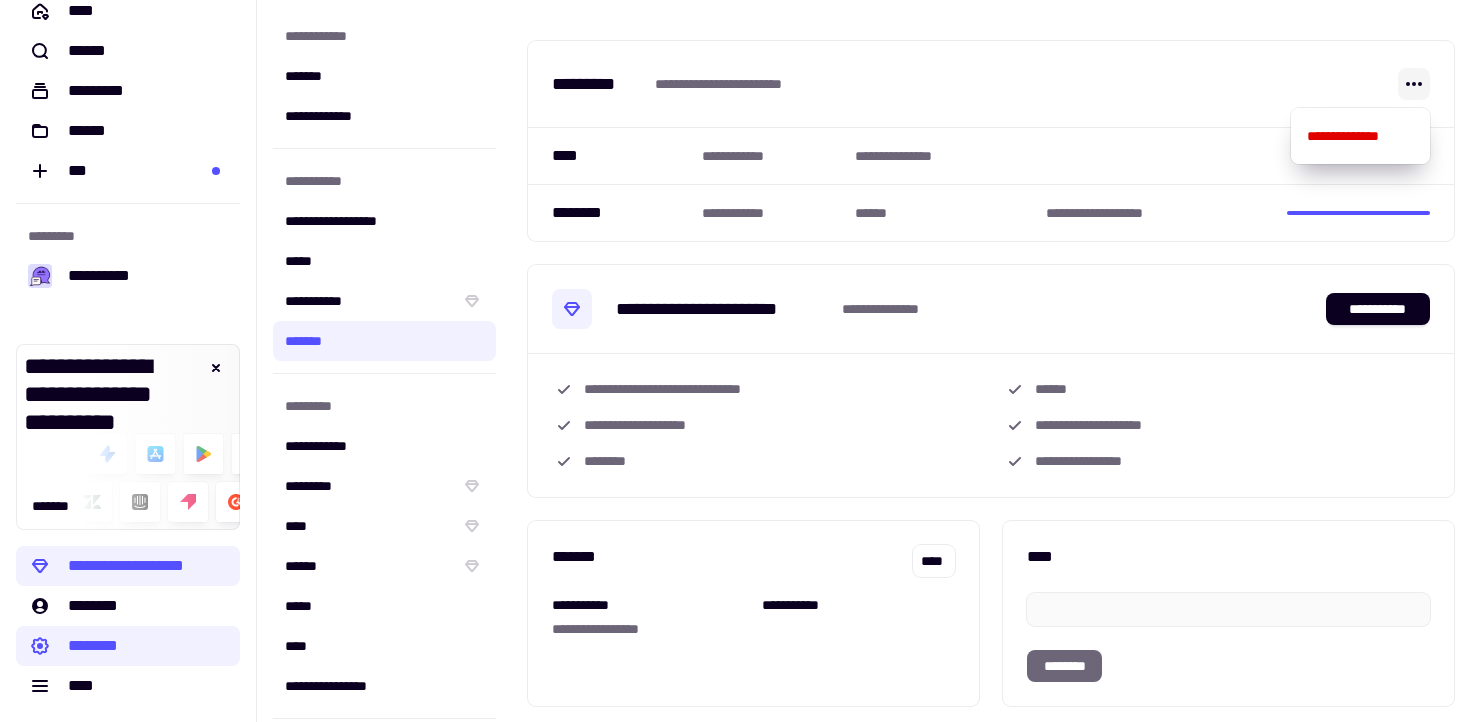 click 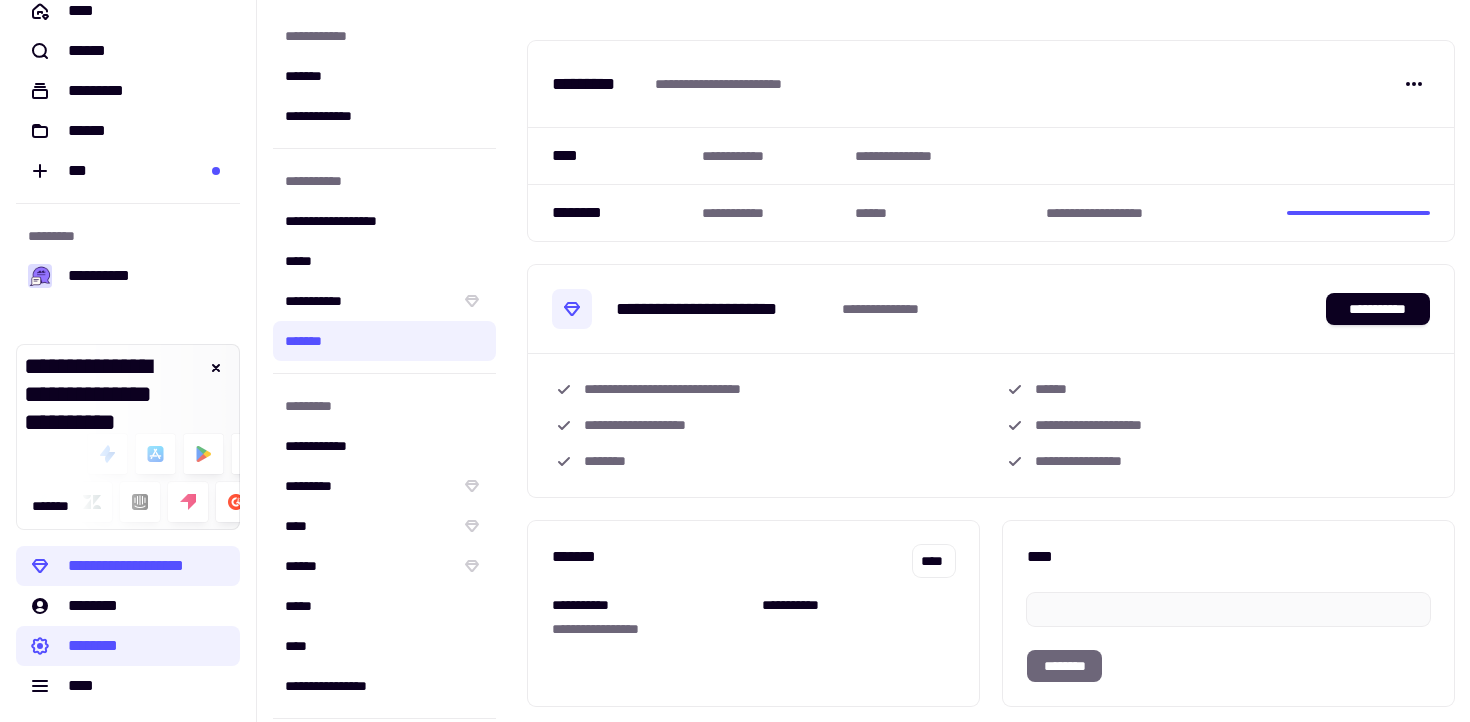 scroll, scrollTop: 0, scrollLeft: 0, axis: both 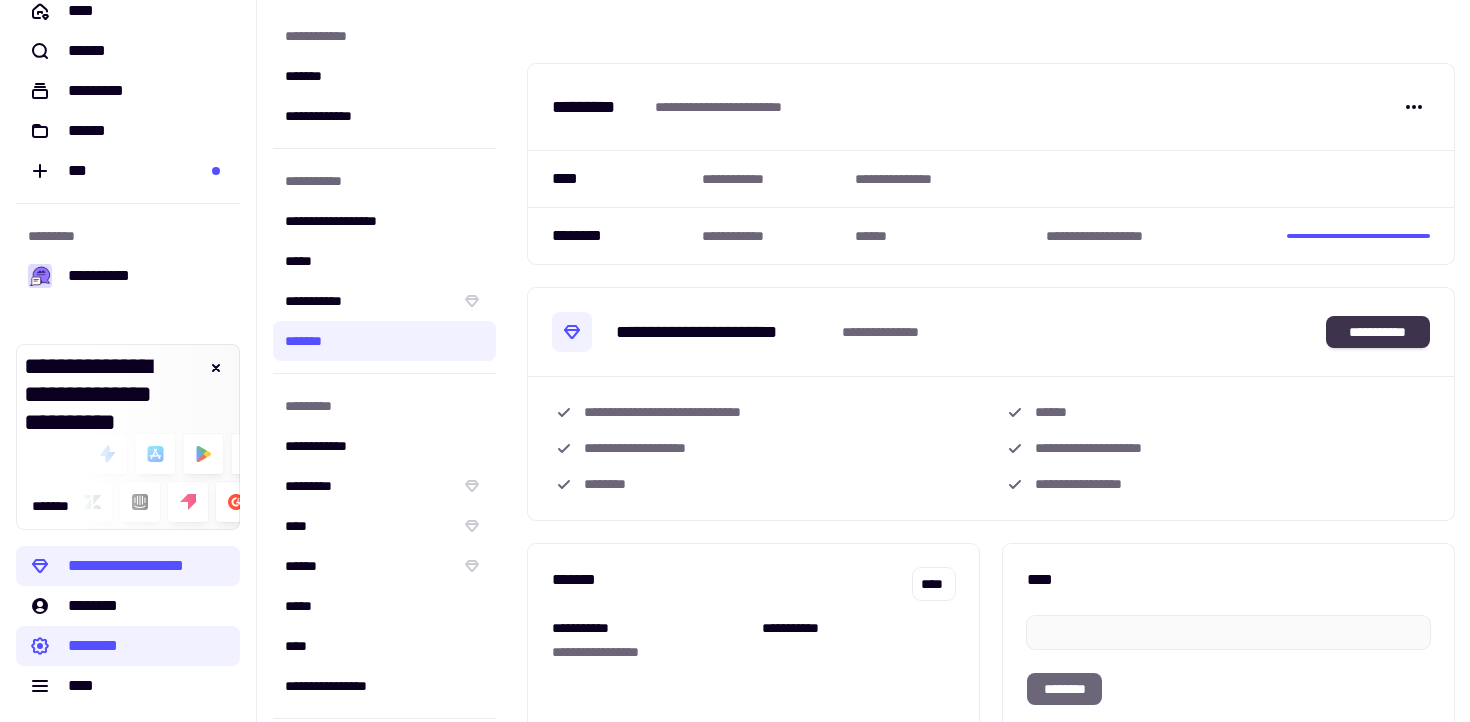 click on "**********" 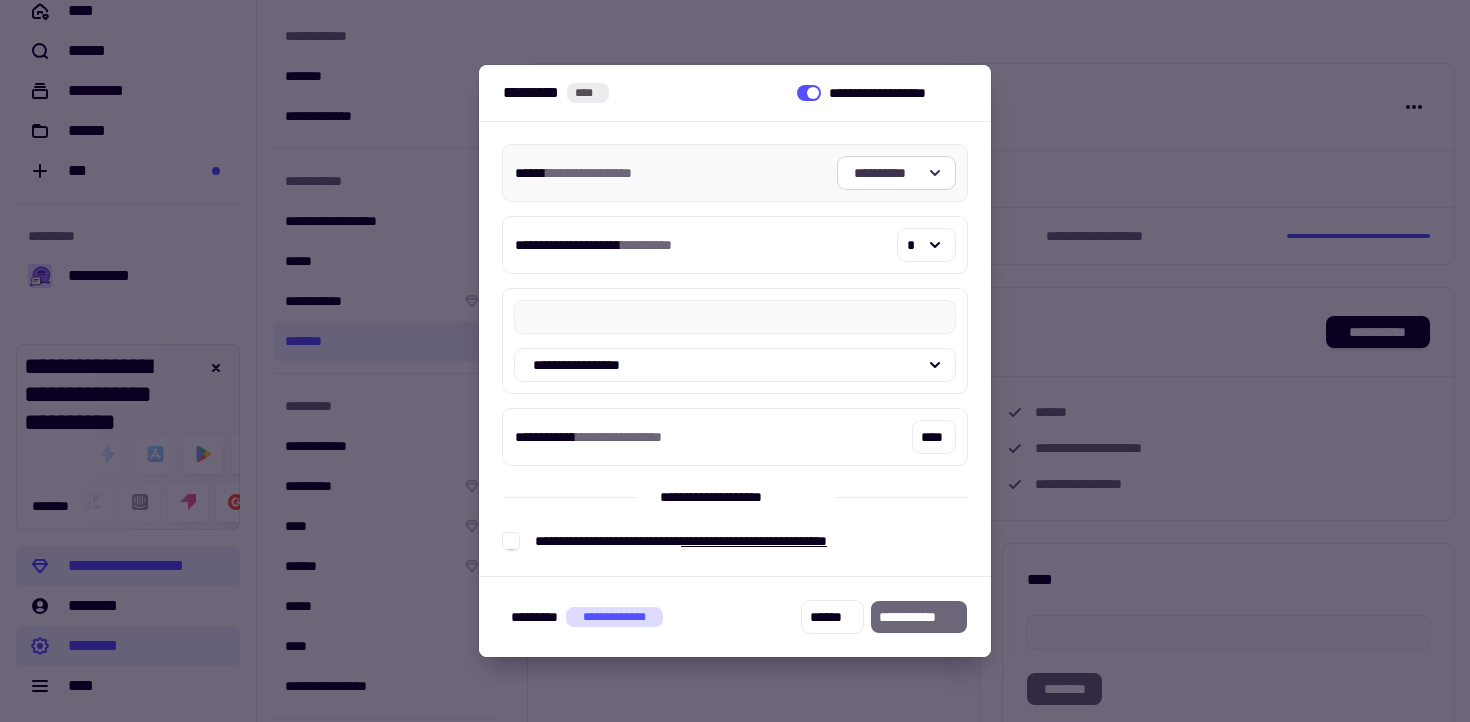 click on "**********" 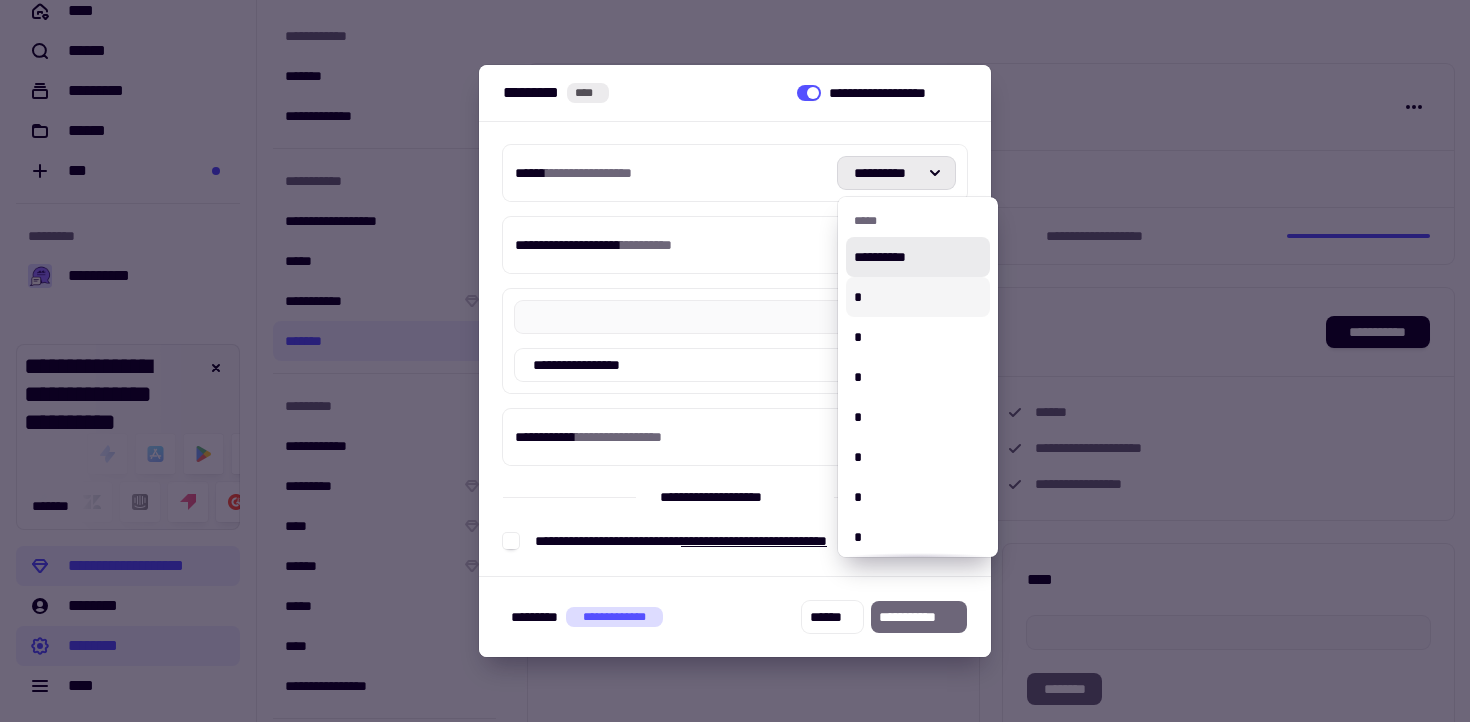 click on "*" at bounding box center [918, 297] 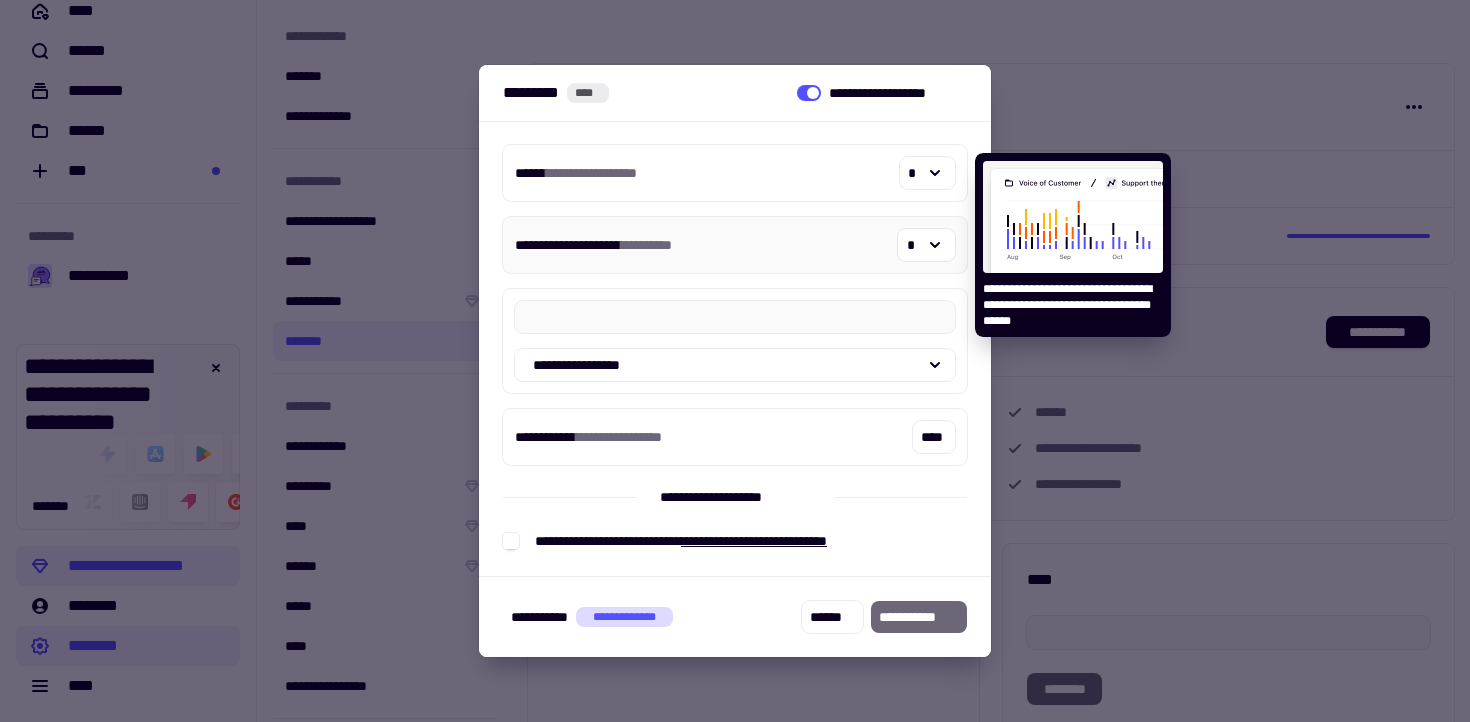 click on "**********" at bounding box center [735, 245] 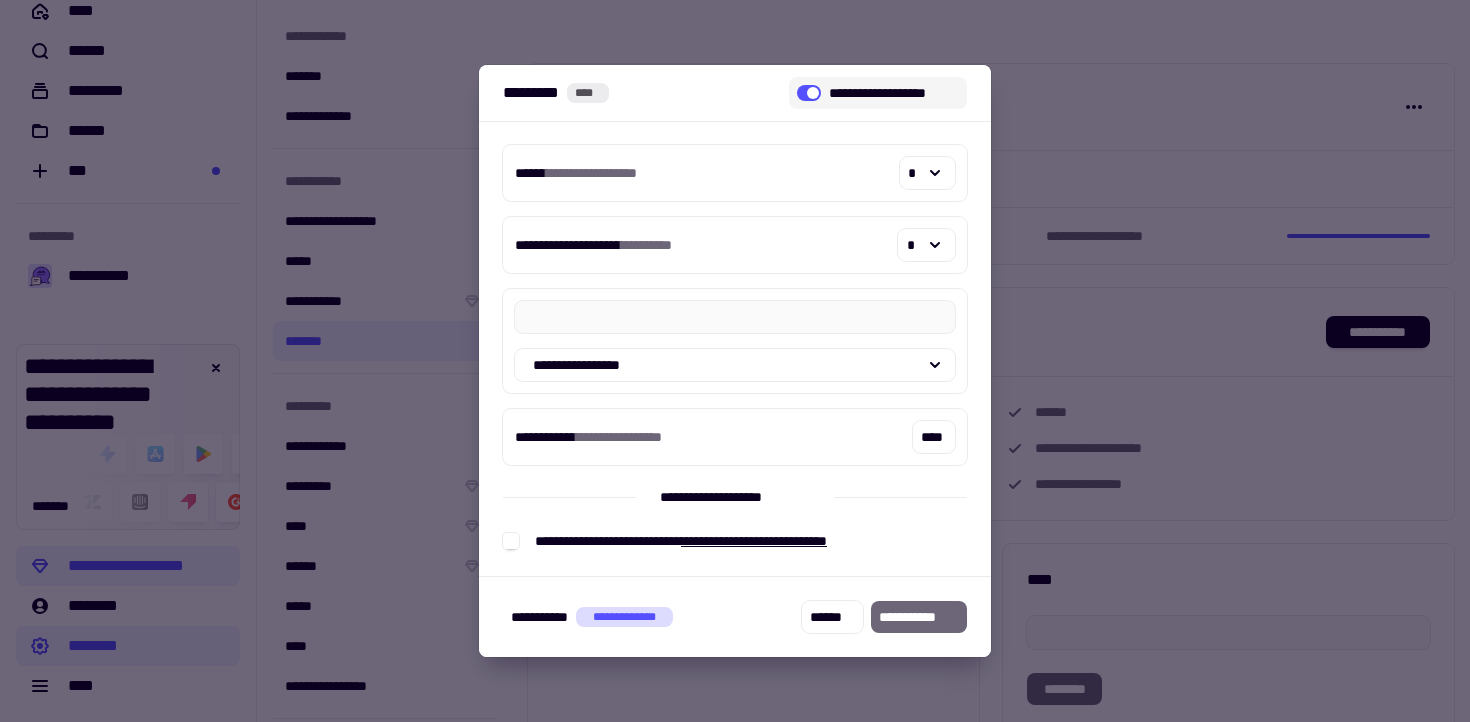 click 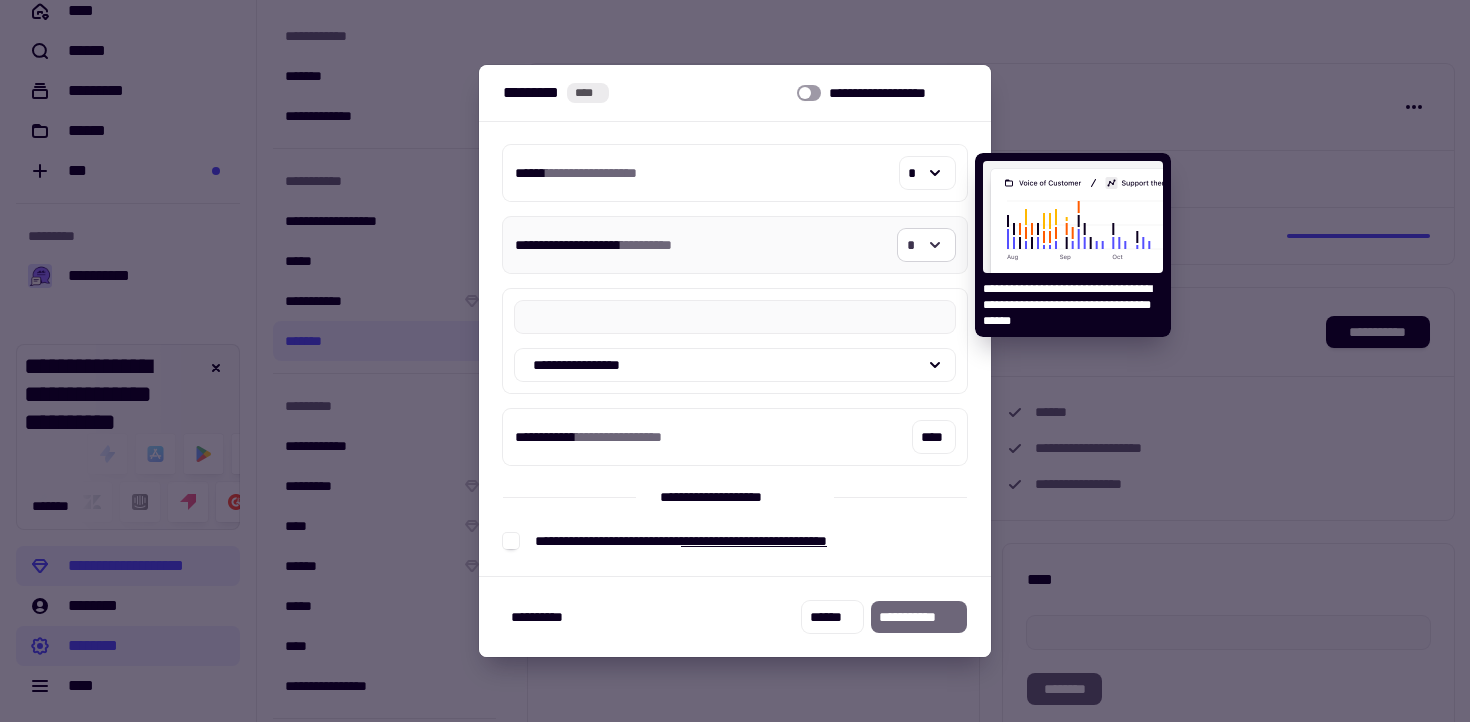 click 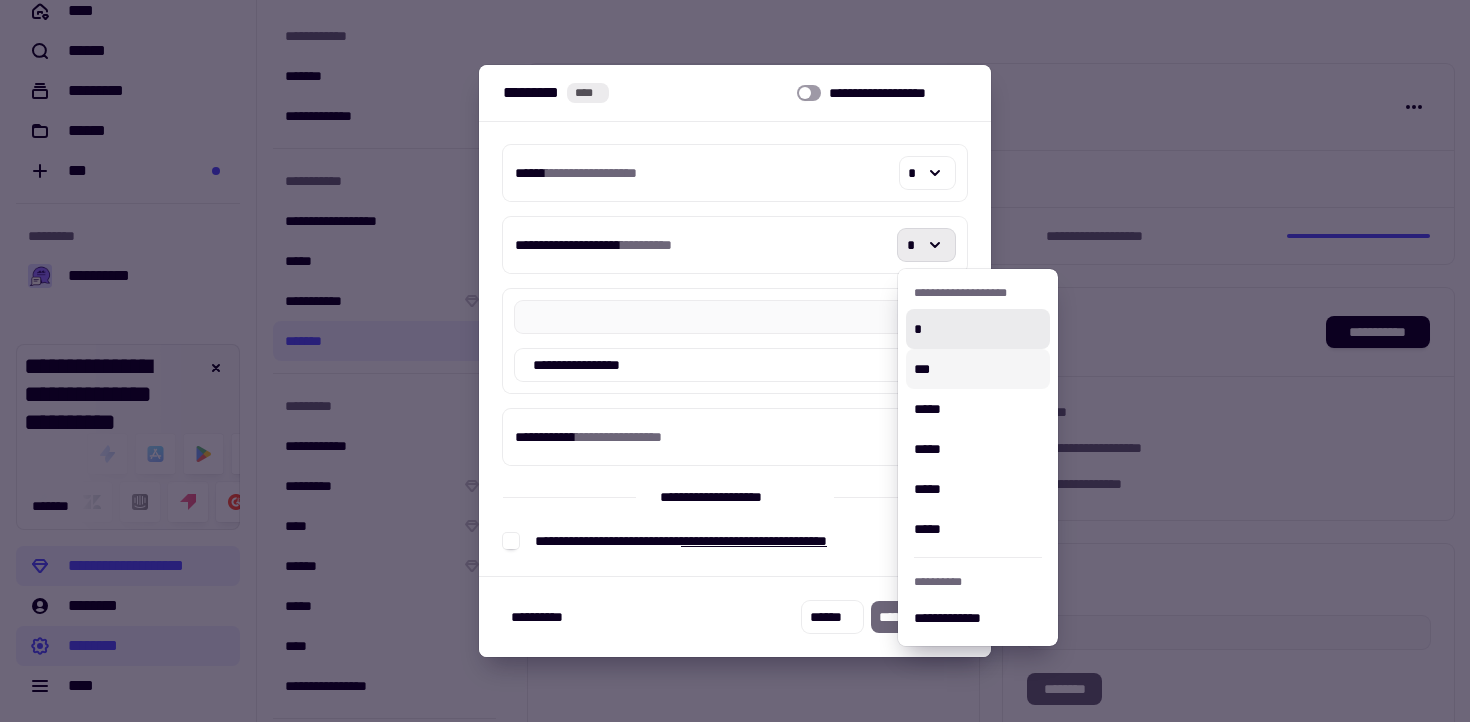 click on "***" at bounding box center (978, 369) 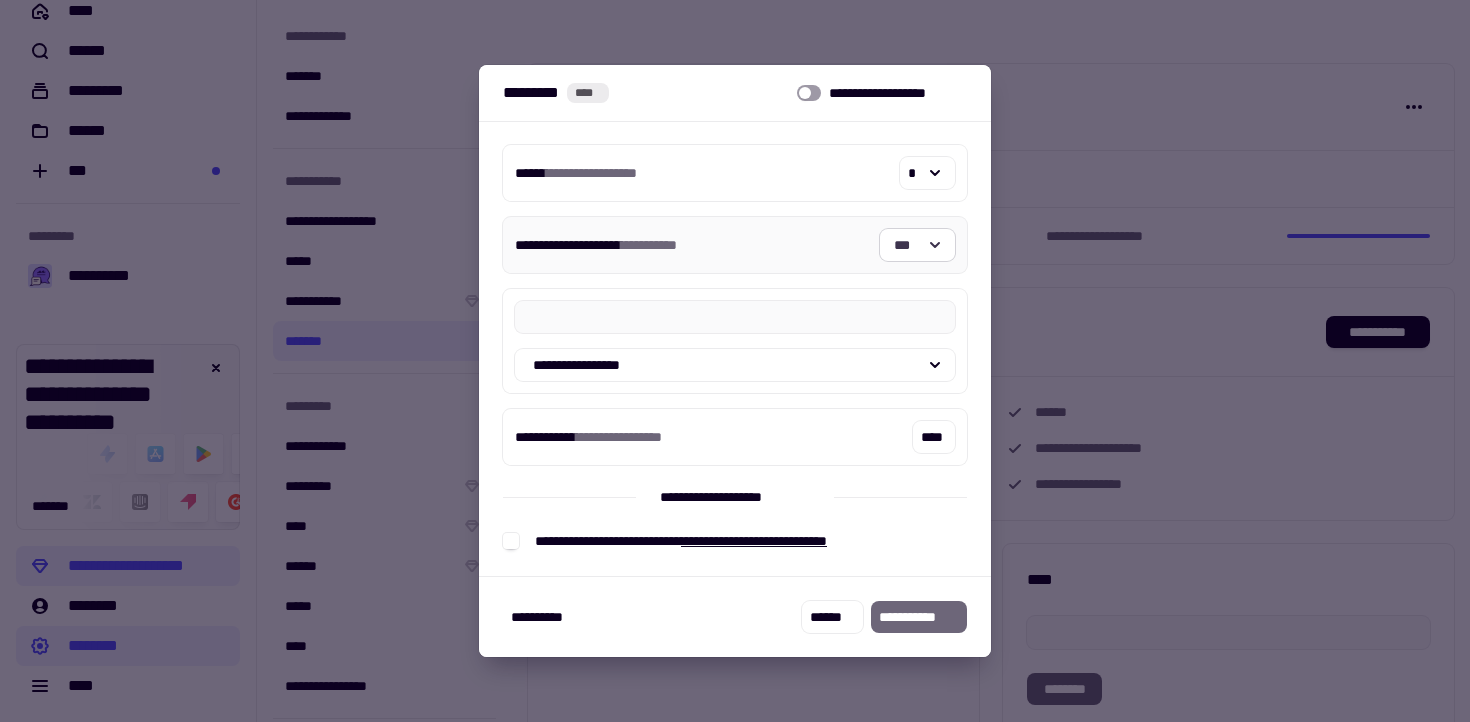 click 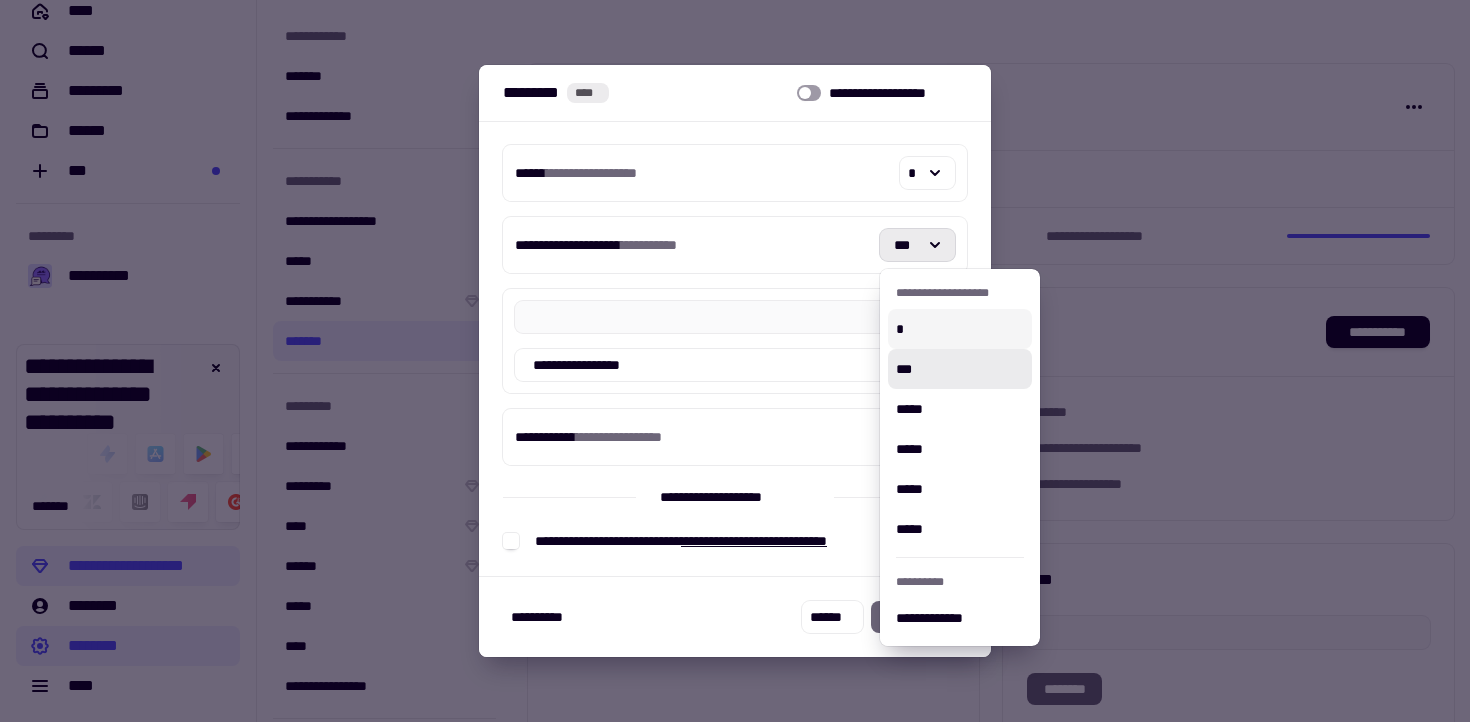 click on "*" at bounding box center (960, 329) 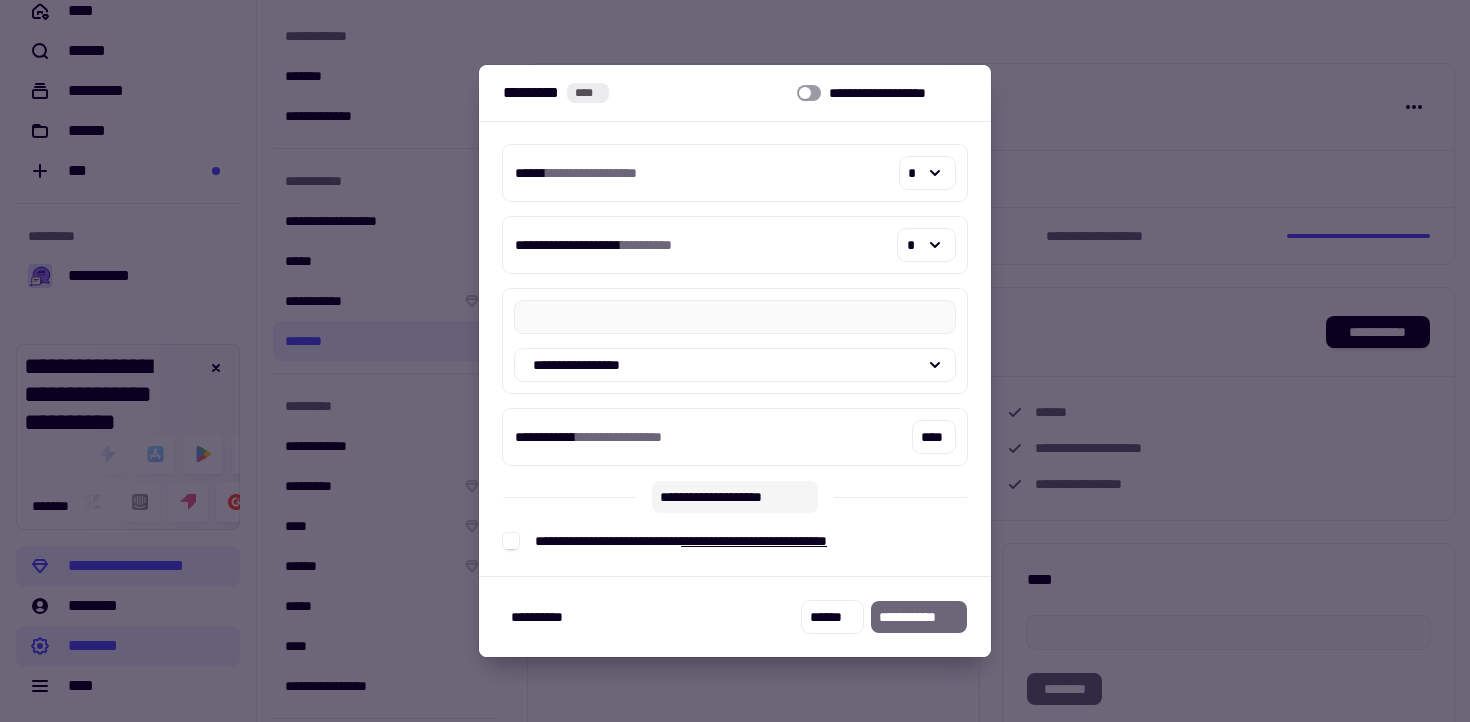 click on "**********" at bounding box center [735, 497] 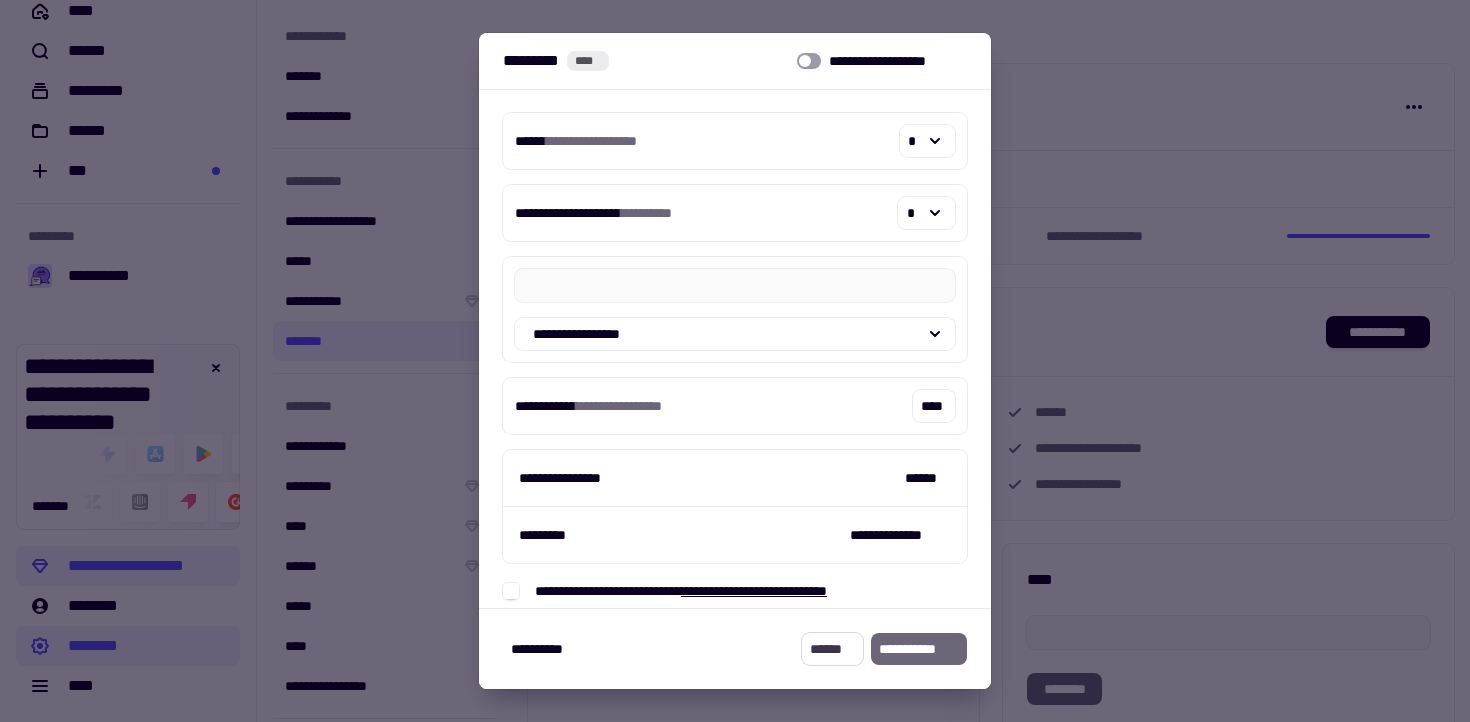 click on "******" at bounding box center [832, 649] 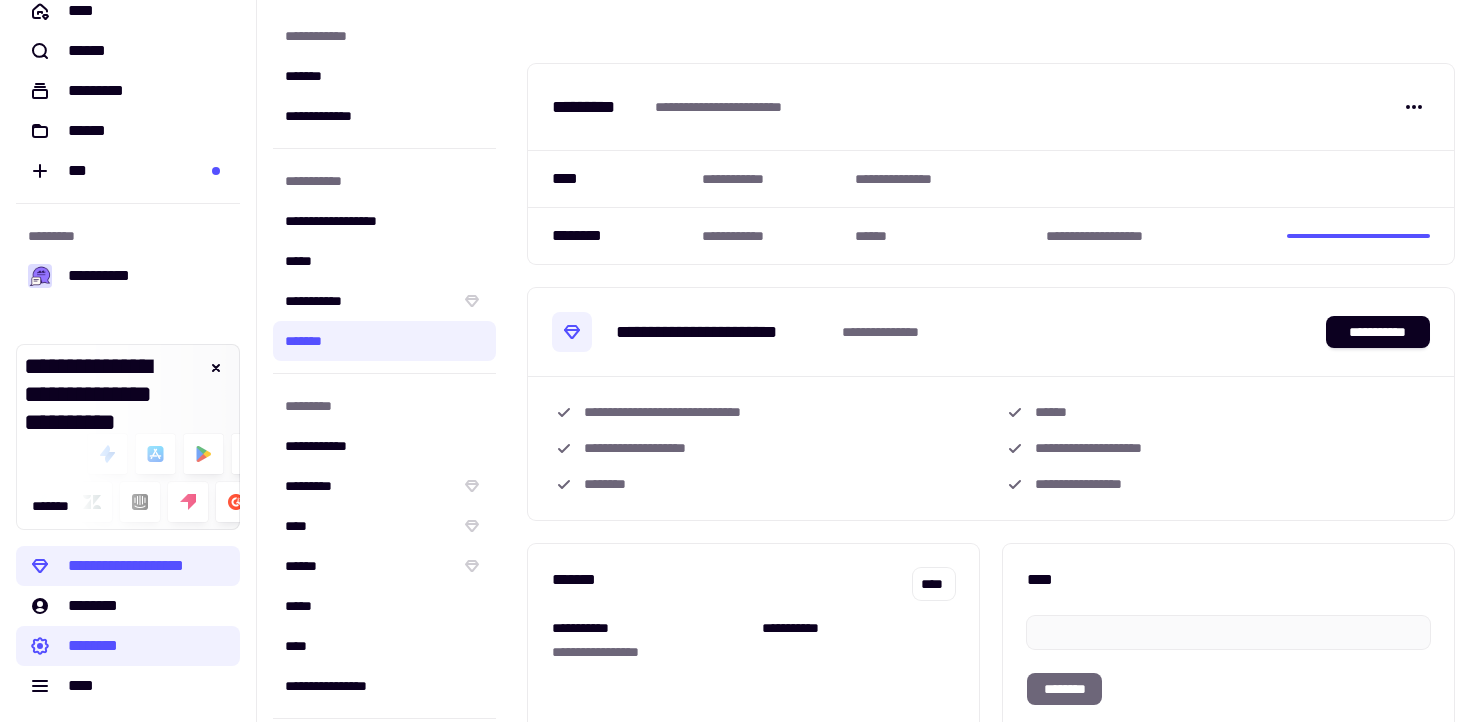 click on "**********" at bounding box center [717, 332] 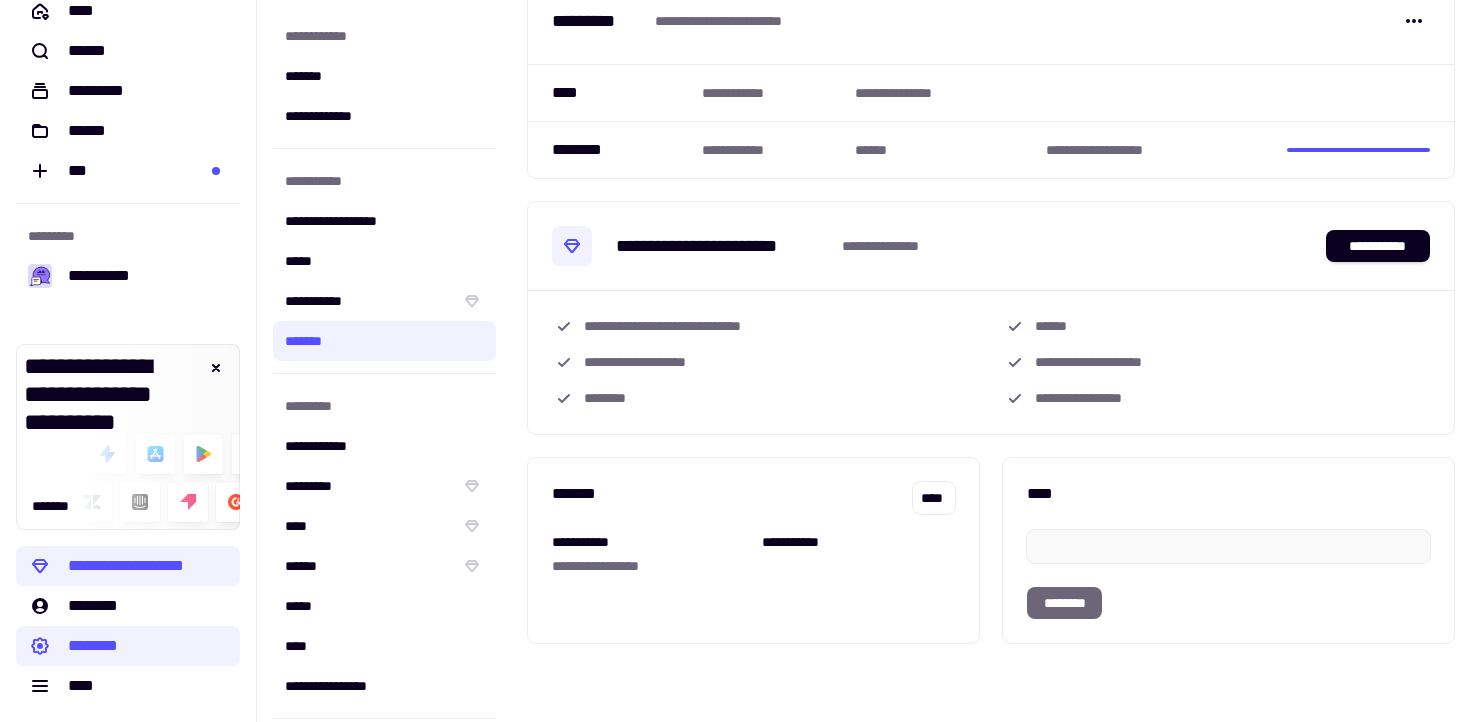 scroll, scrollTop: 94, scrollLeft: 0, axis: vertical 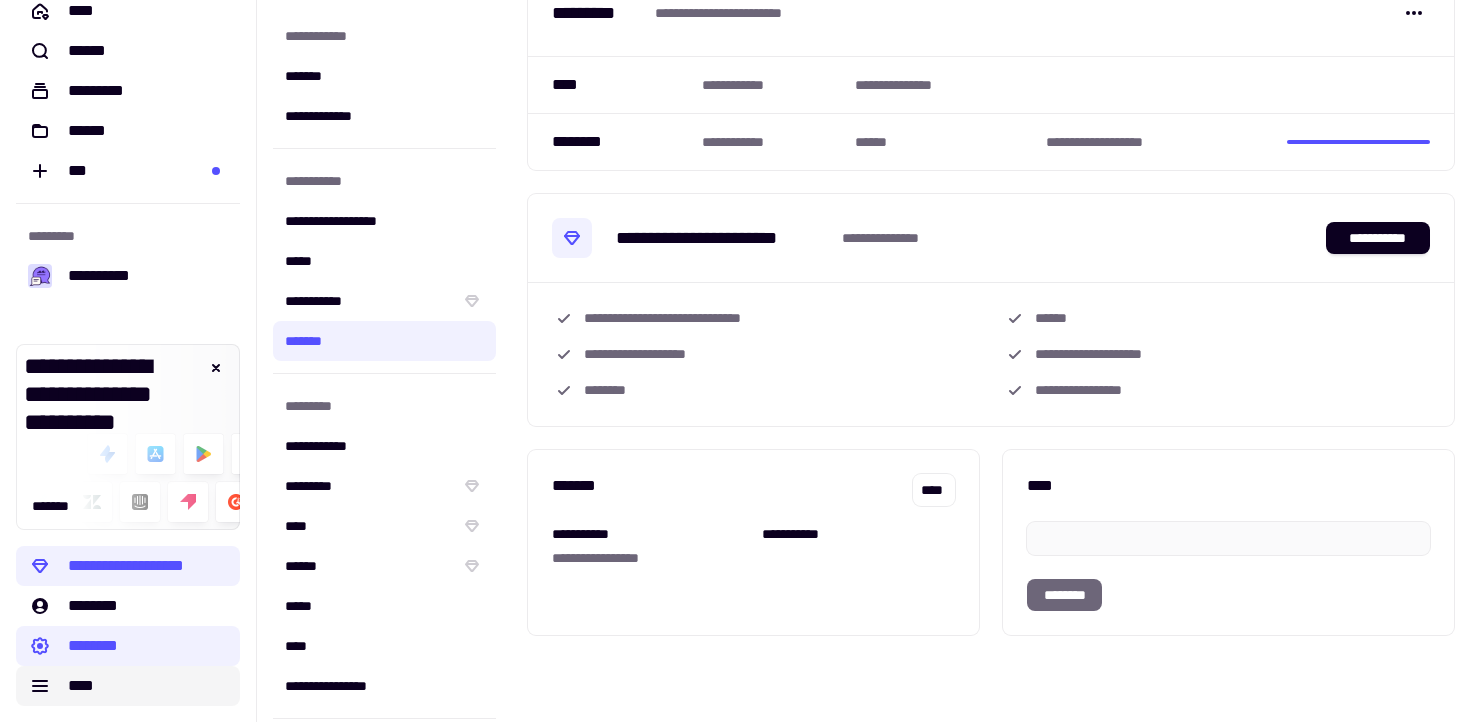 click on "****" 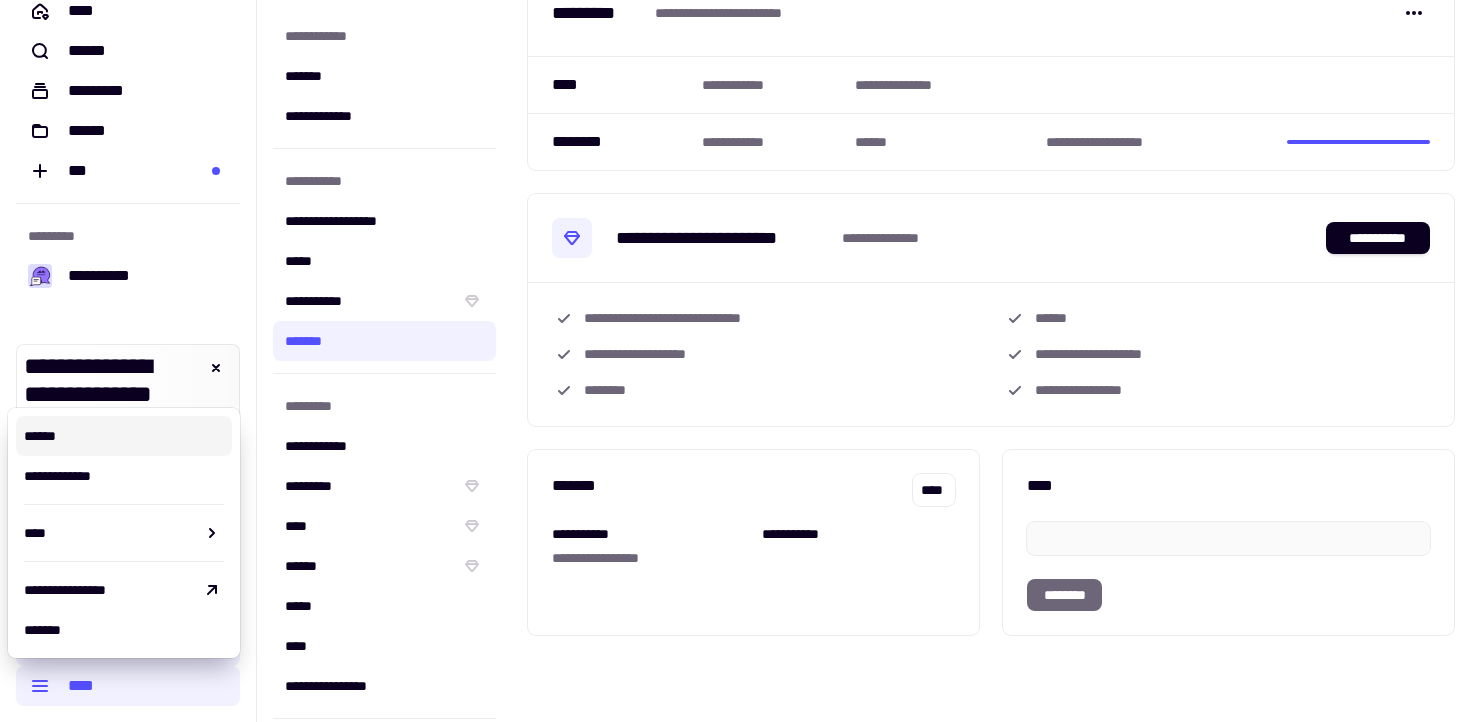 scroll, scrollTop: 0, scrollLeft: 0, axis: both 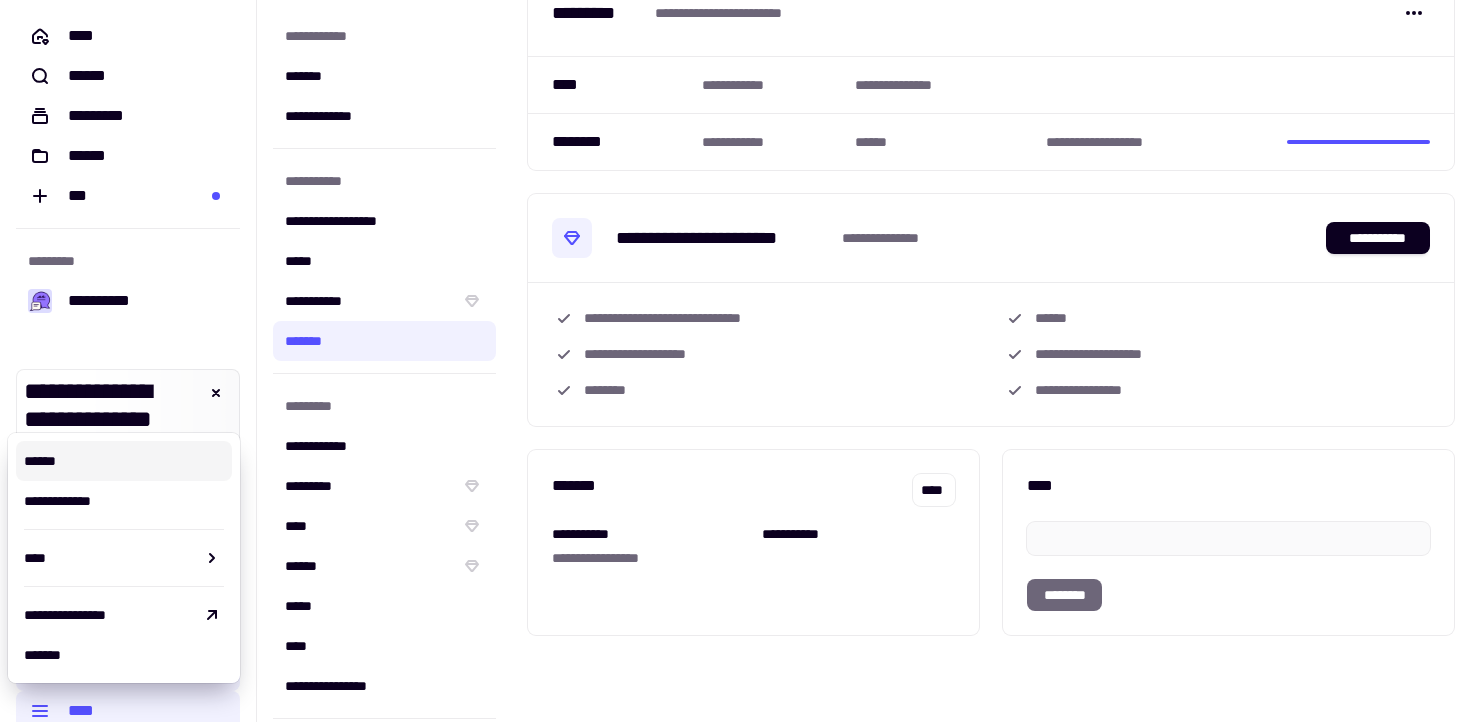 click on "**********" at bounding box center [717, 238] 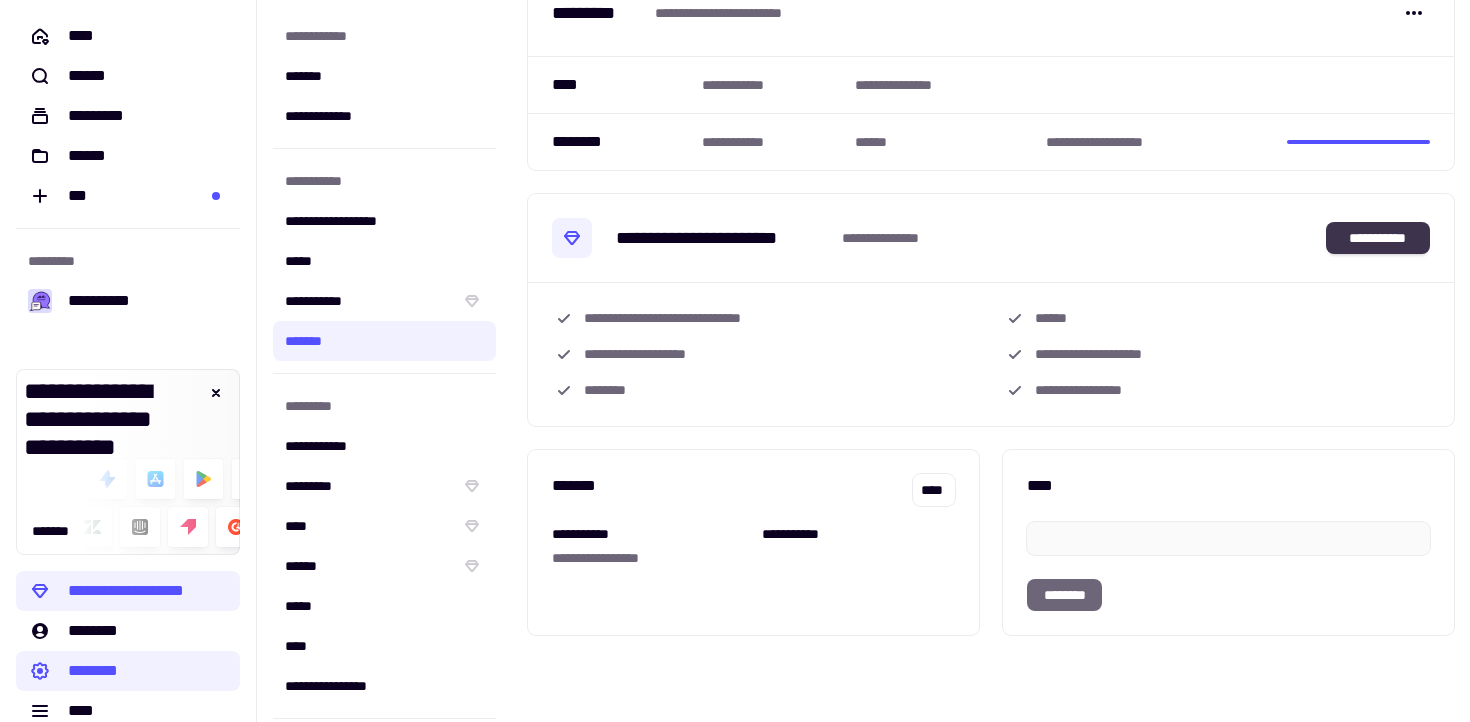 click on "**********" 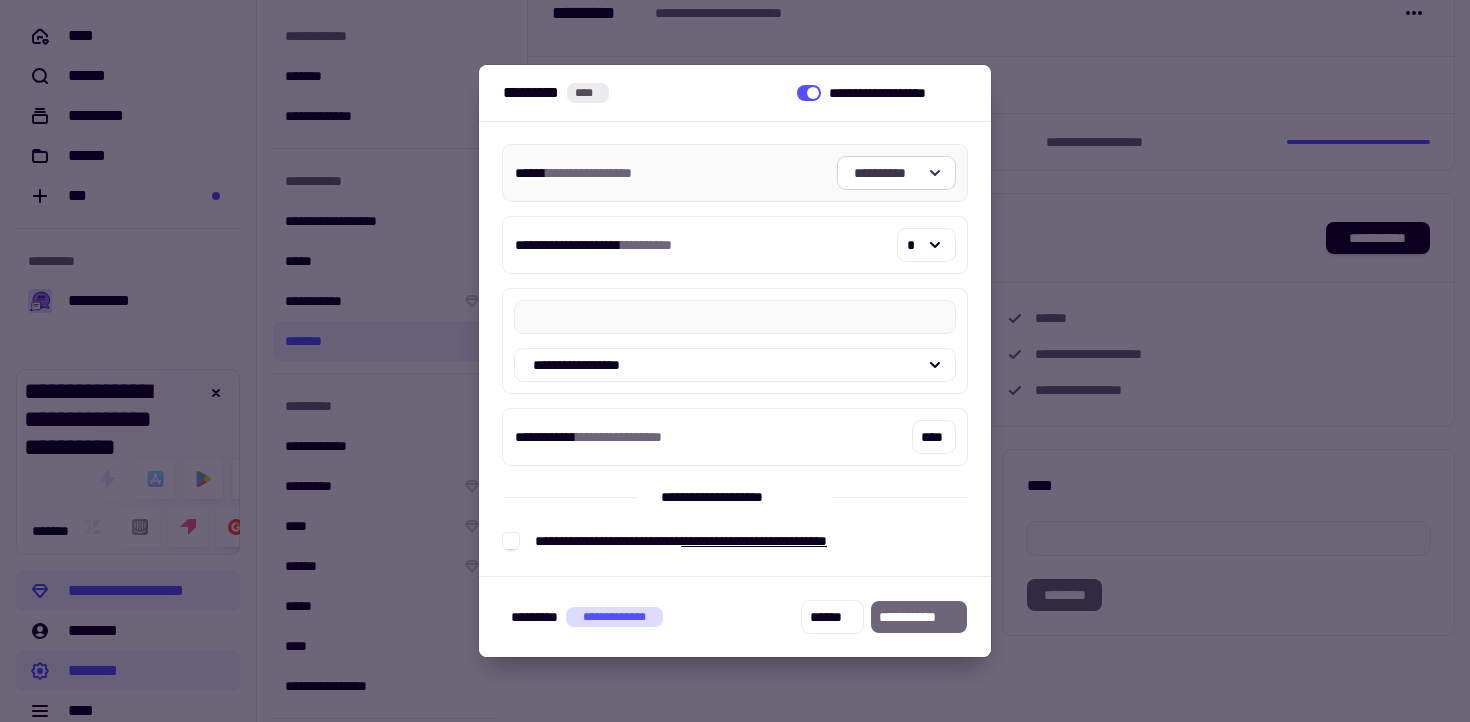 click on "**********" 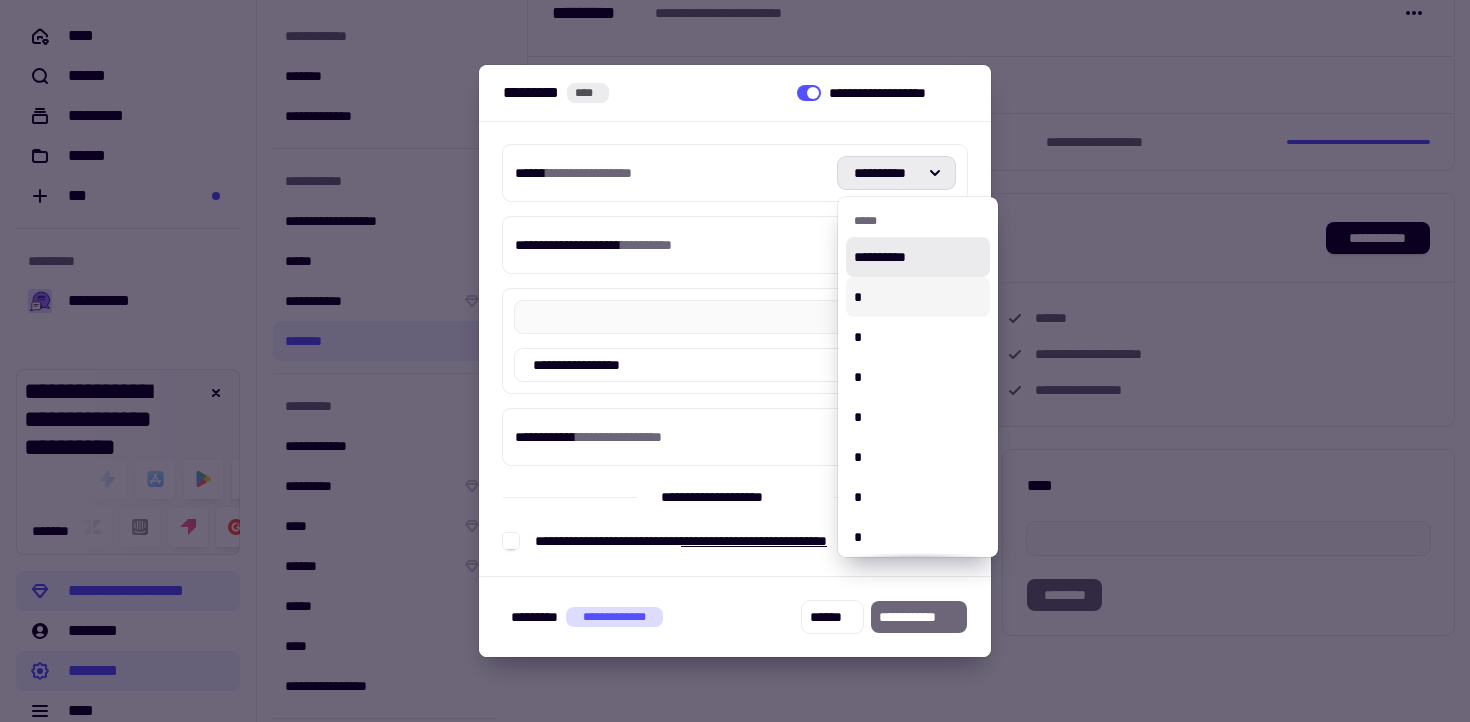click on "*" at bounding box center (918, 297) 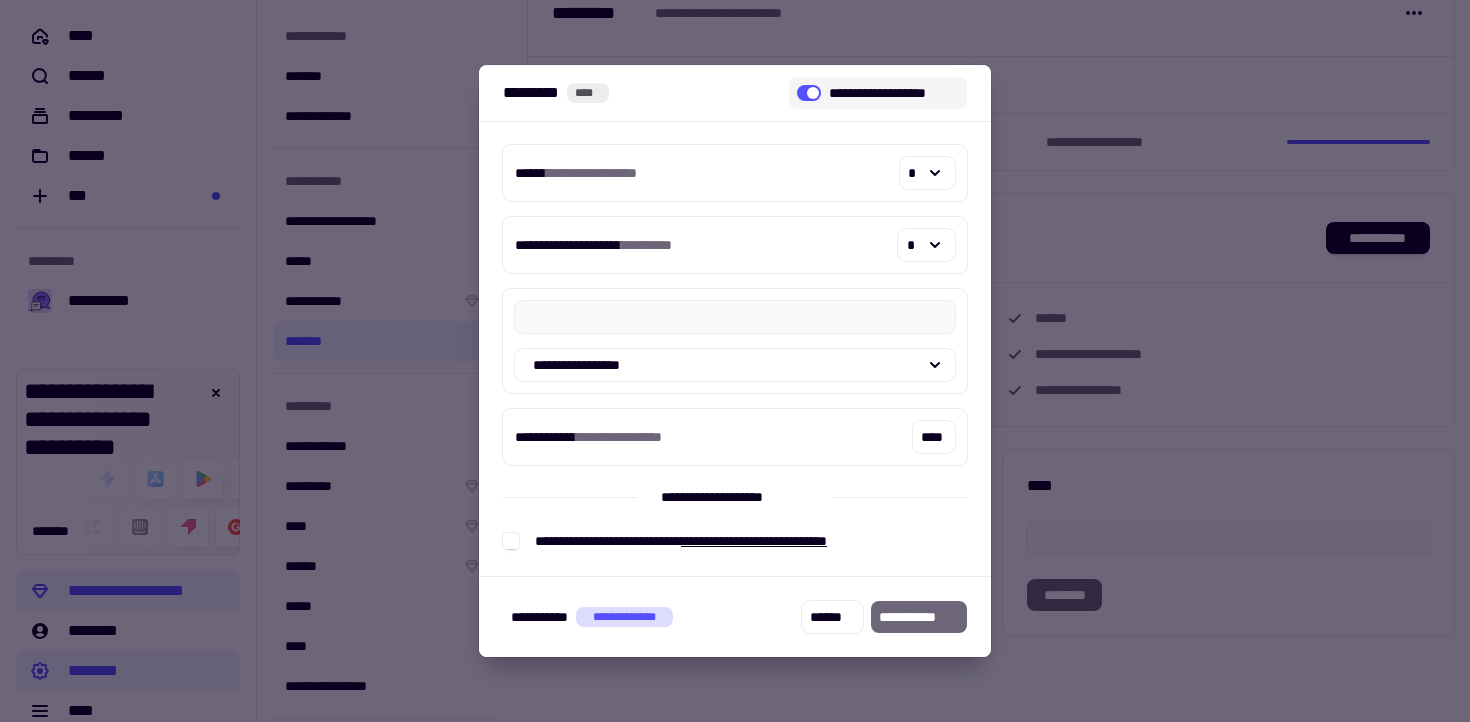 click 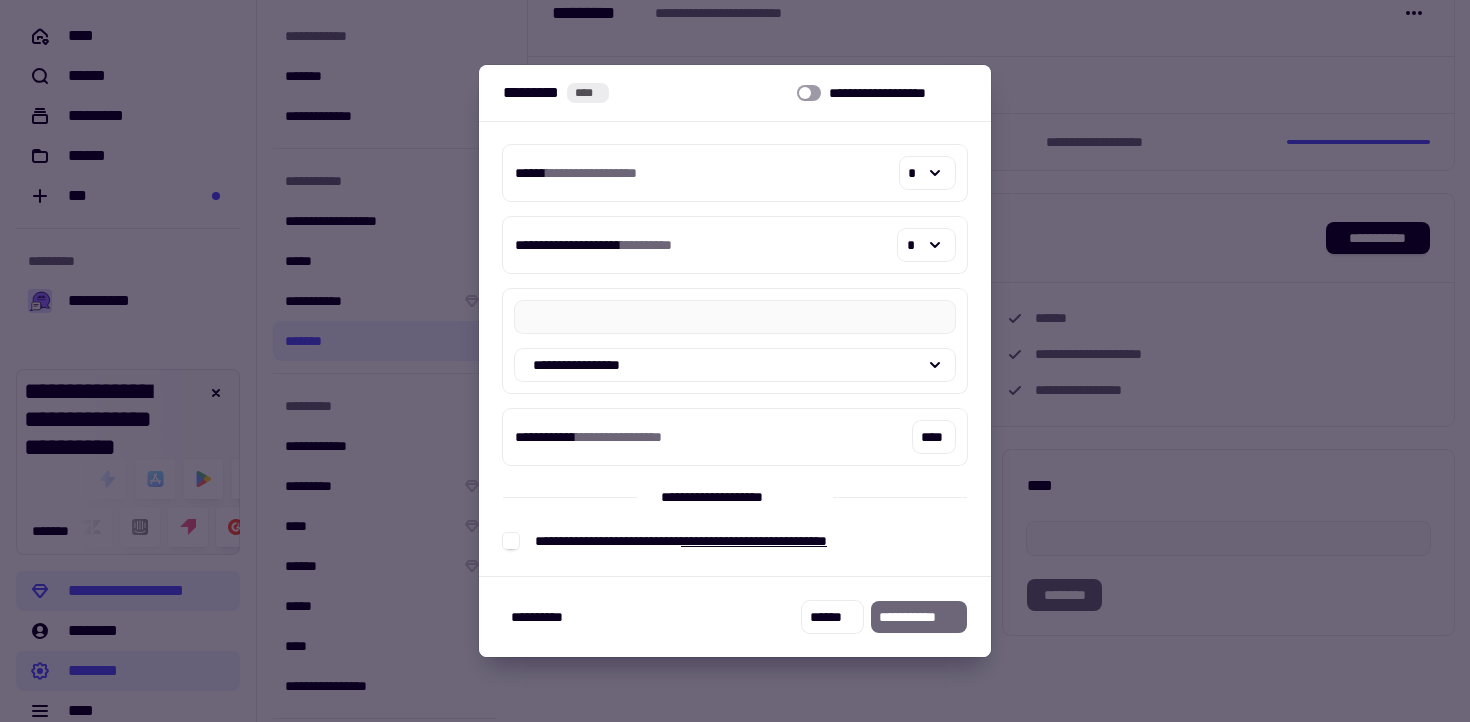 click on "**********" at bounding box center [727, 541] 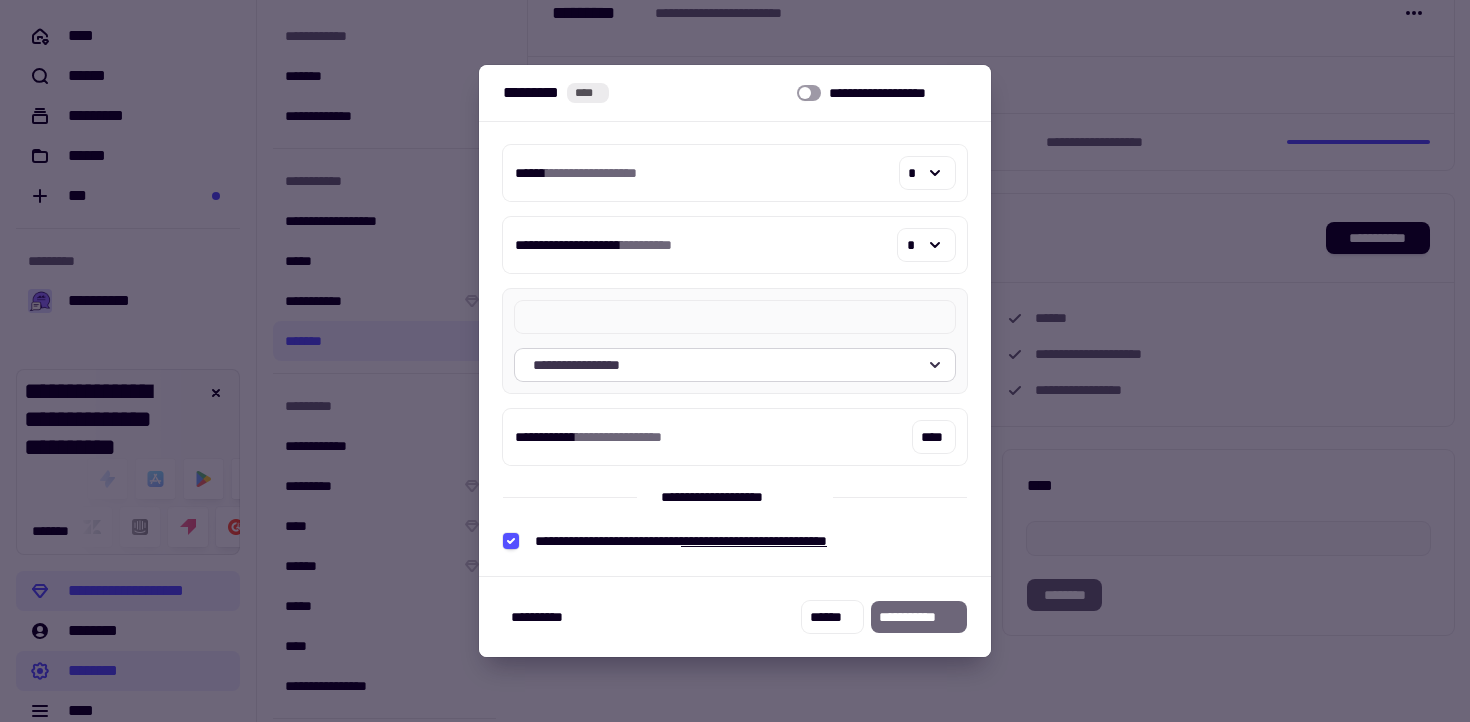 click on "**********" 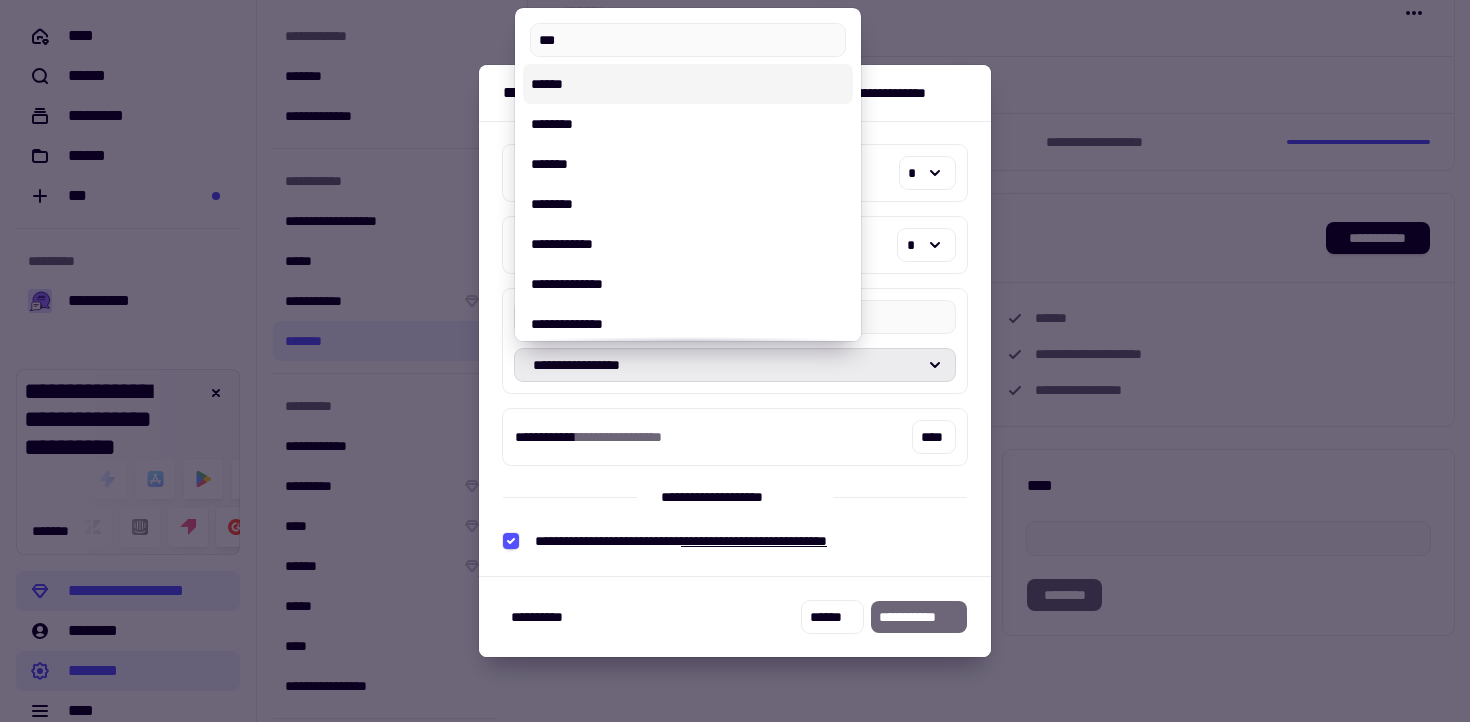 type on "***" 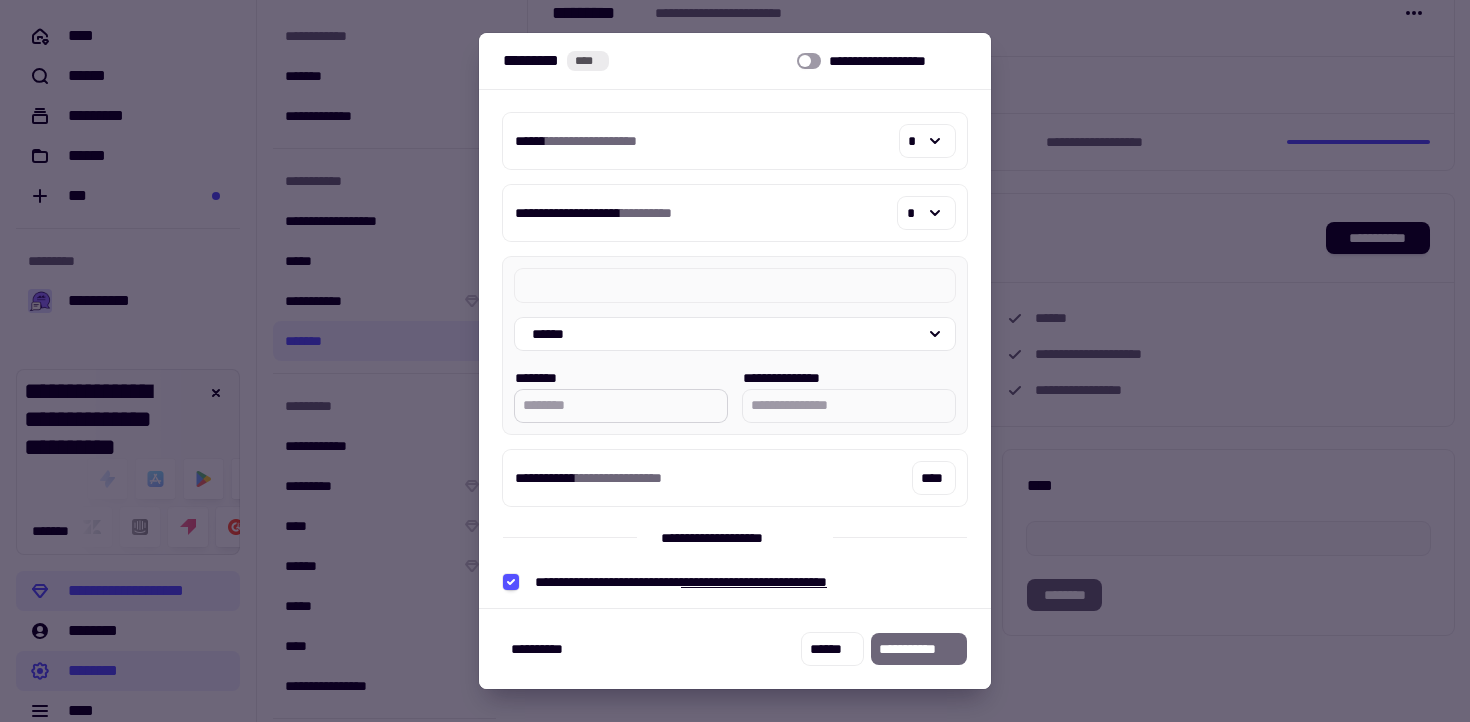 click on "********" at bounding box center [621, 406] 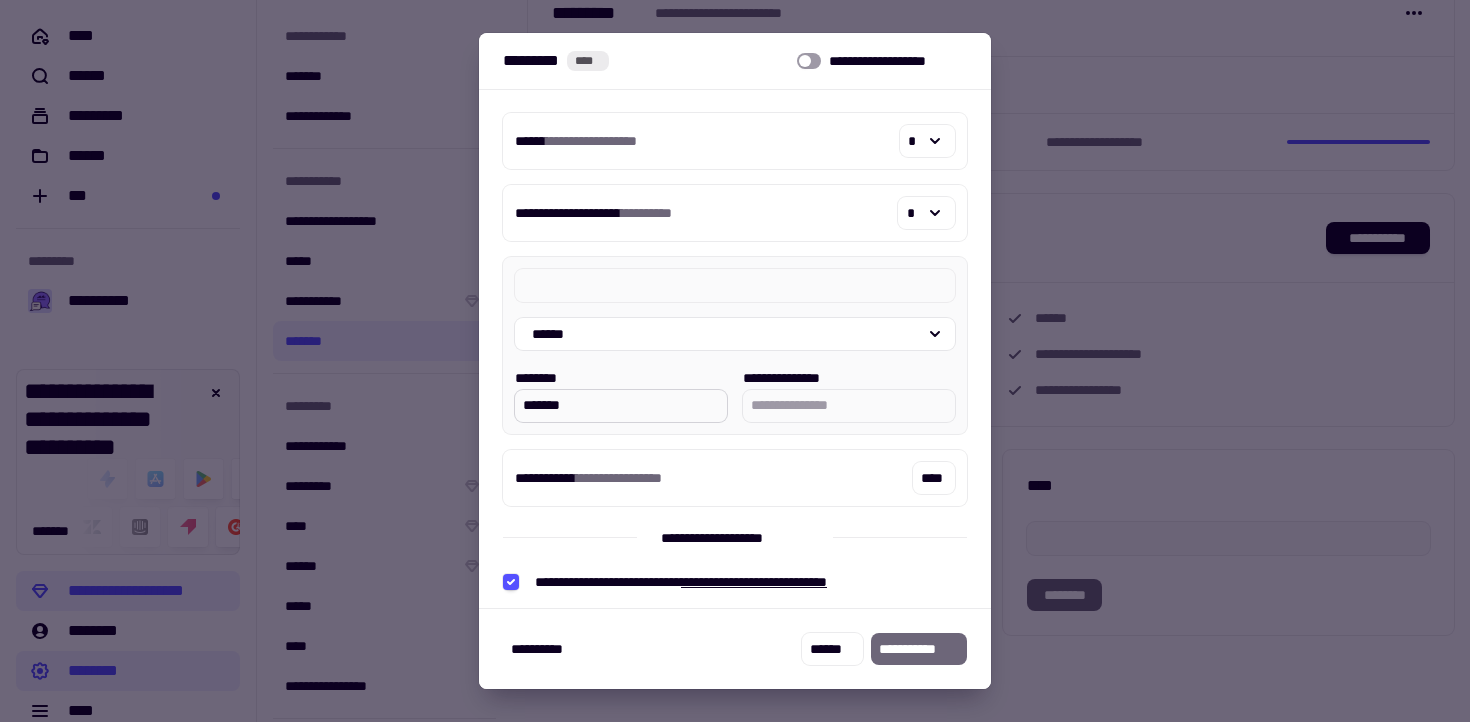 type on "*******" 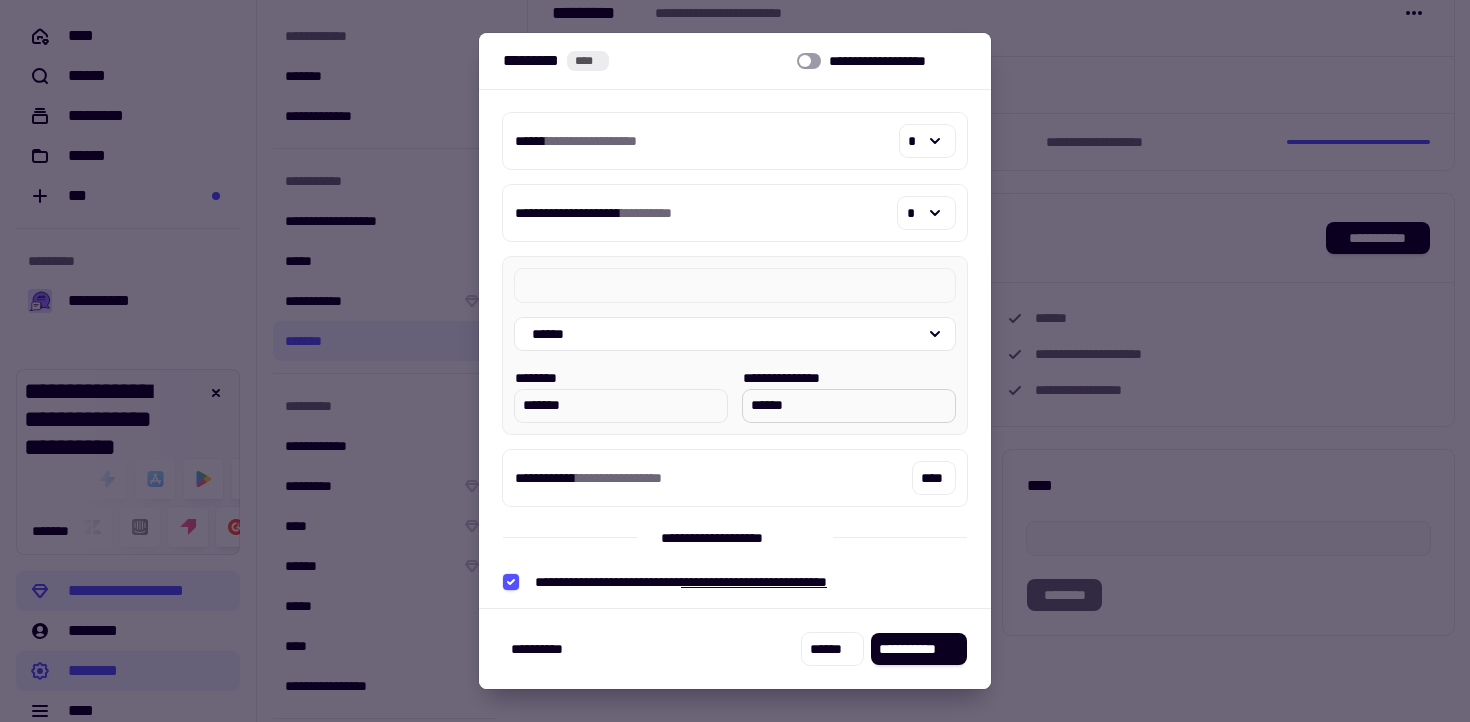 click on "******" at bounding box center (849, 406) 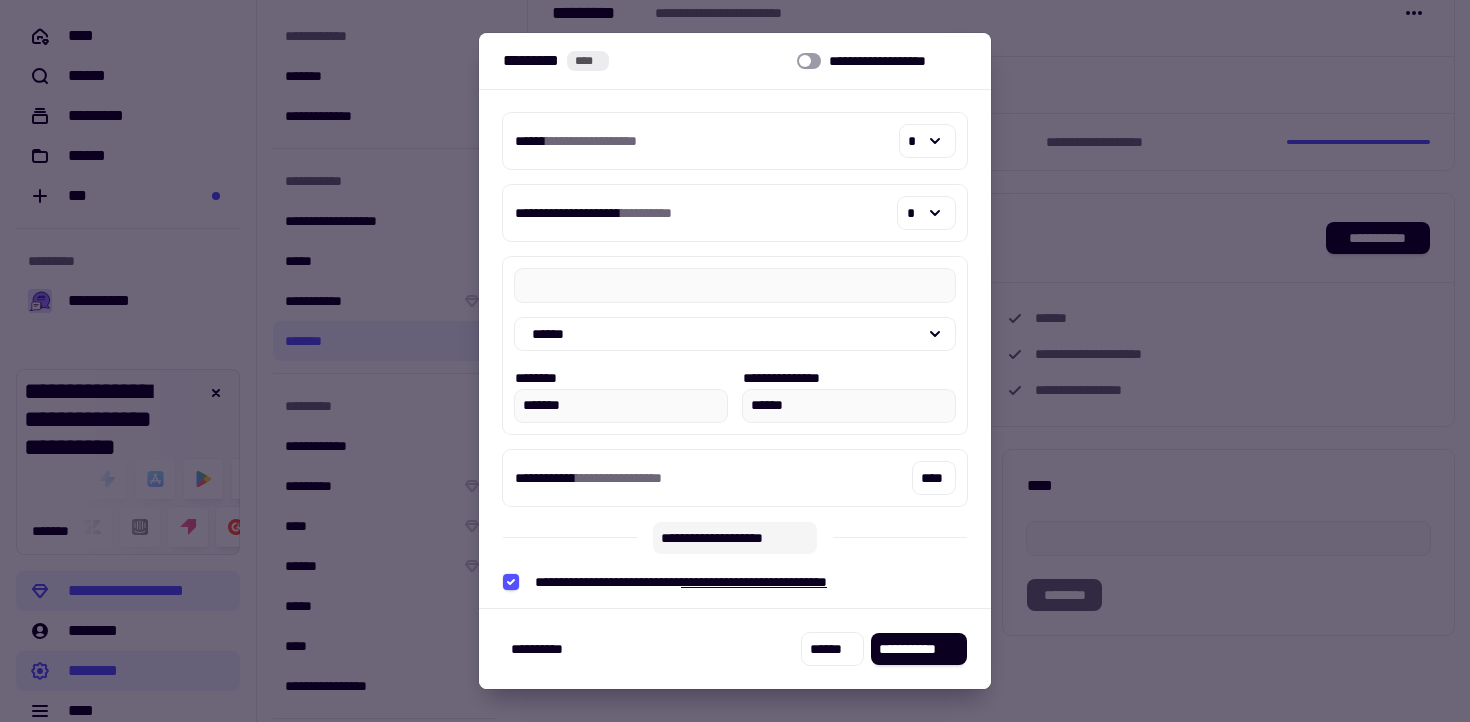 type on "******" 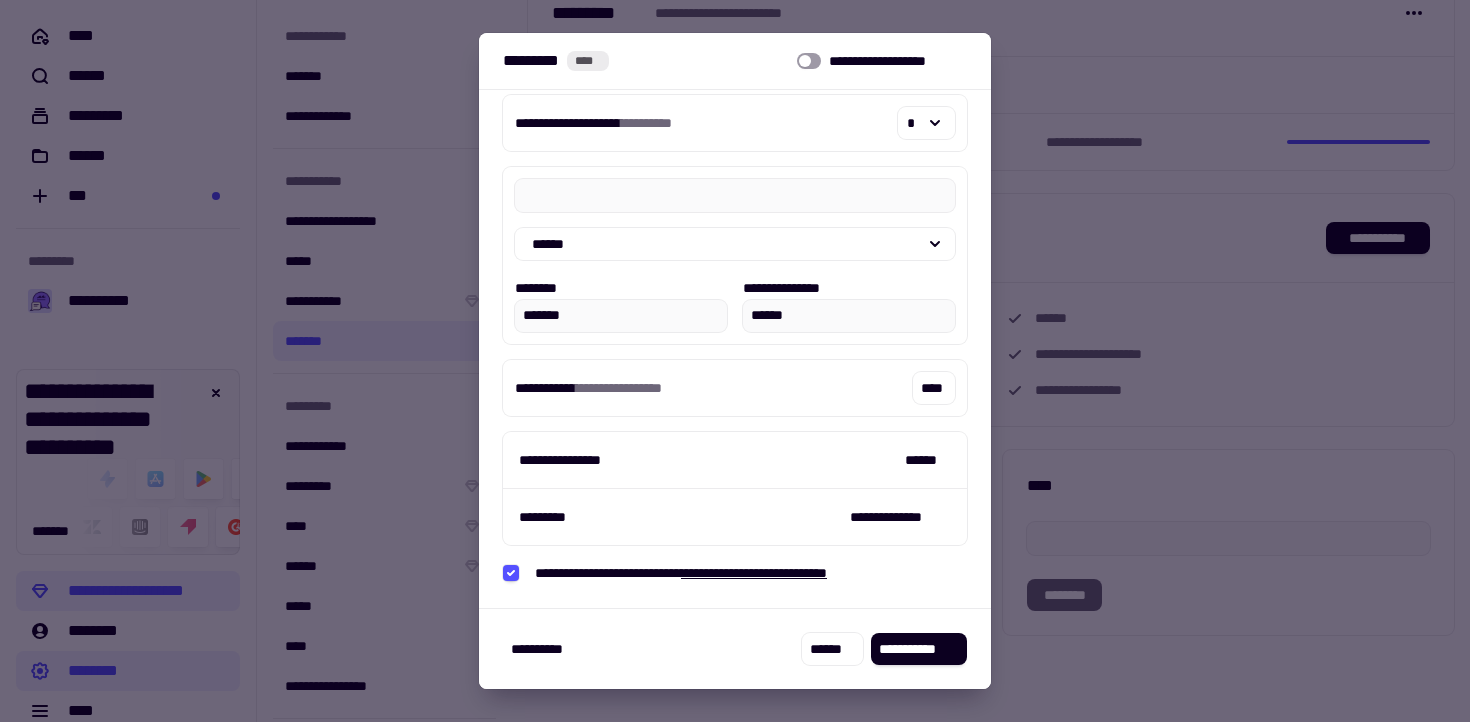 scroll, scrollTop: 0, scrollLeft: 0, axis: both 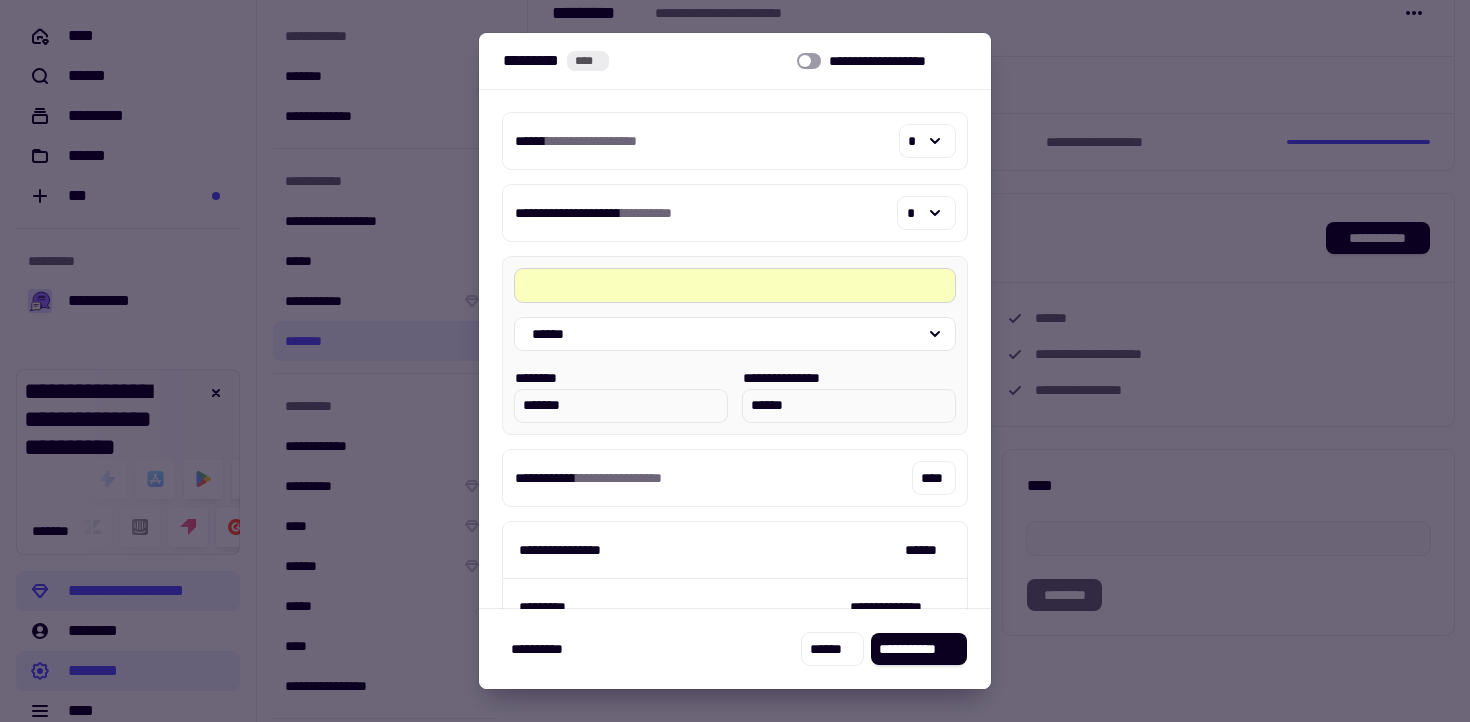click at bounding box center (735, 285) 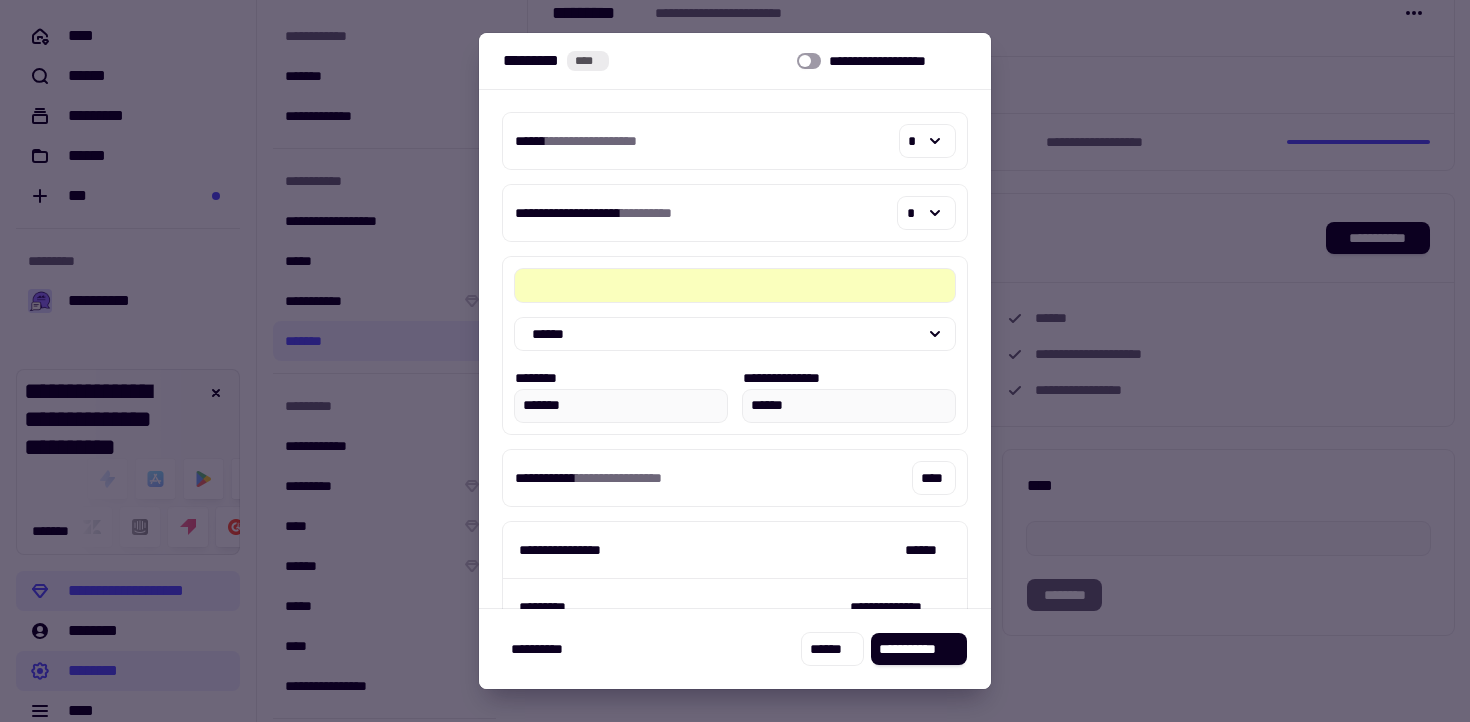 click on "**********" at bounding box center (735, 649) 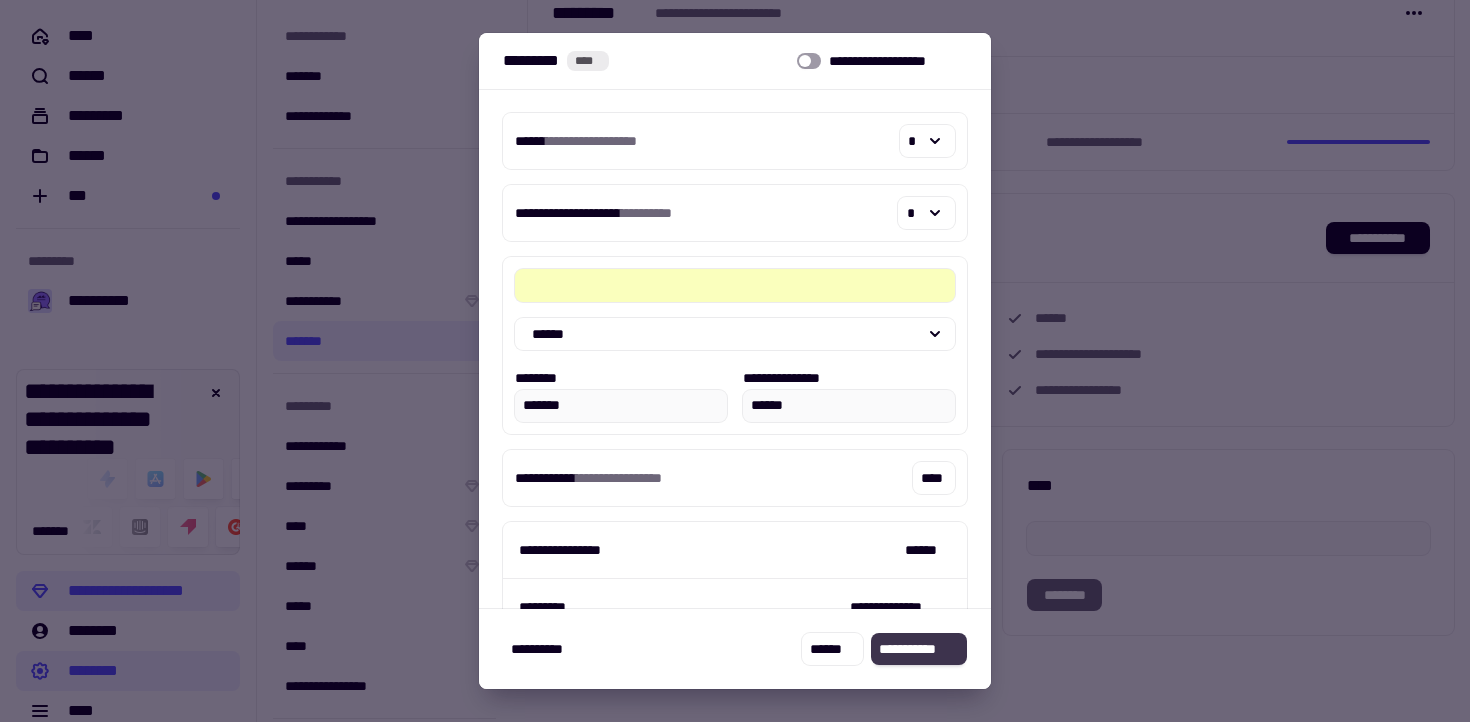 click on "**********" at bounding box center (919, 649) 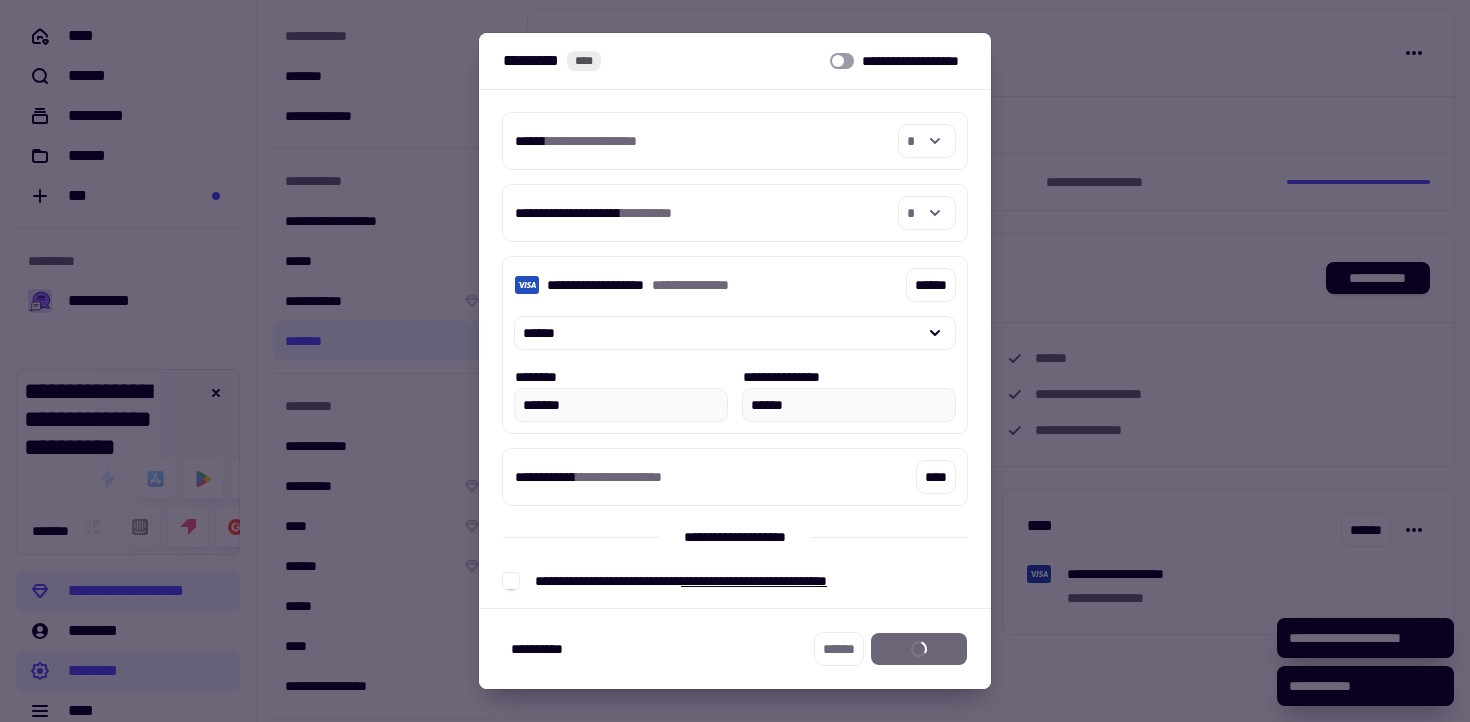 scroll, scrollTop: 54, scrollLeft: 0, axis: vertical 